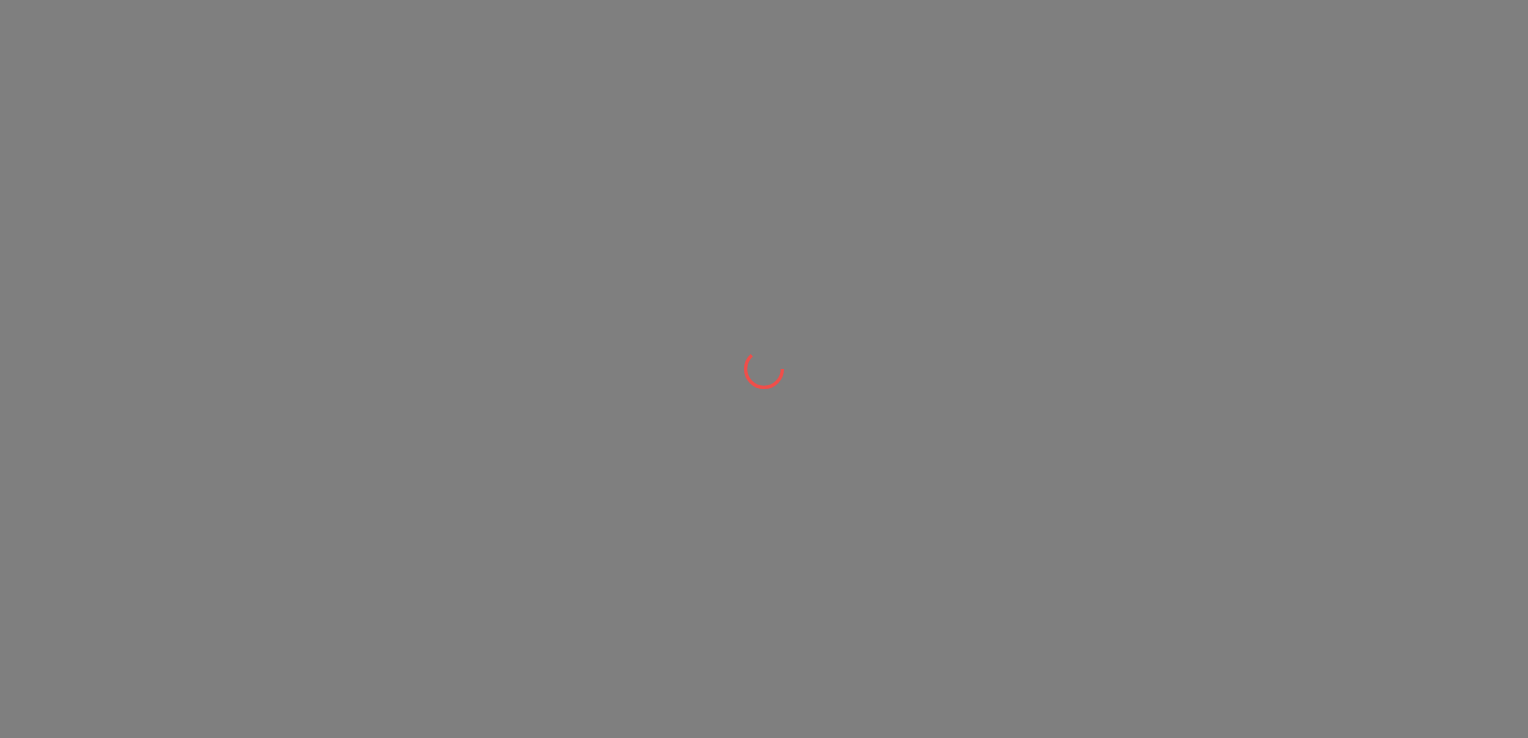 scroll, scrollTop: 0, scrollLeft: 0, axis: both 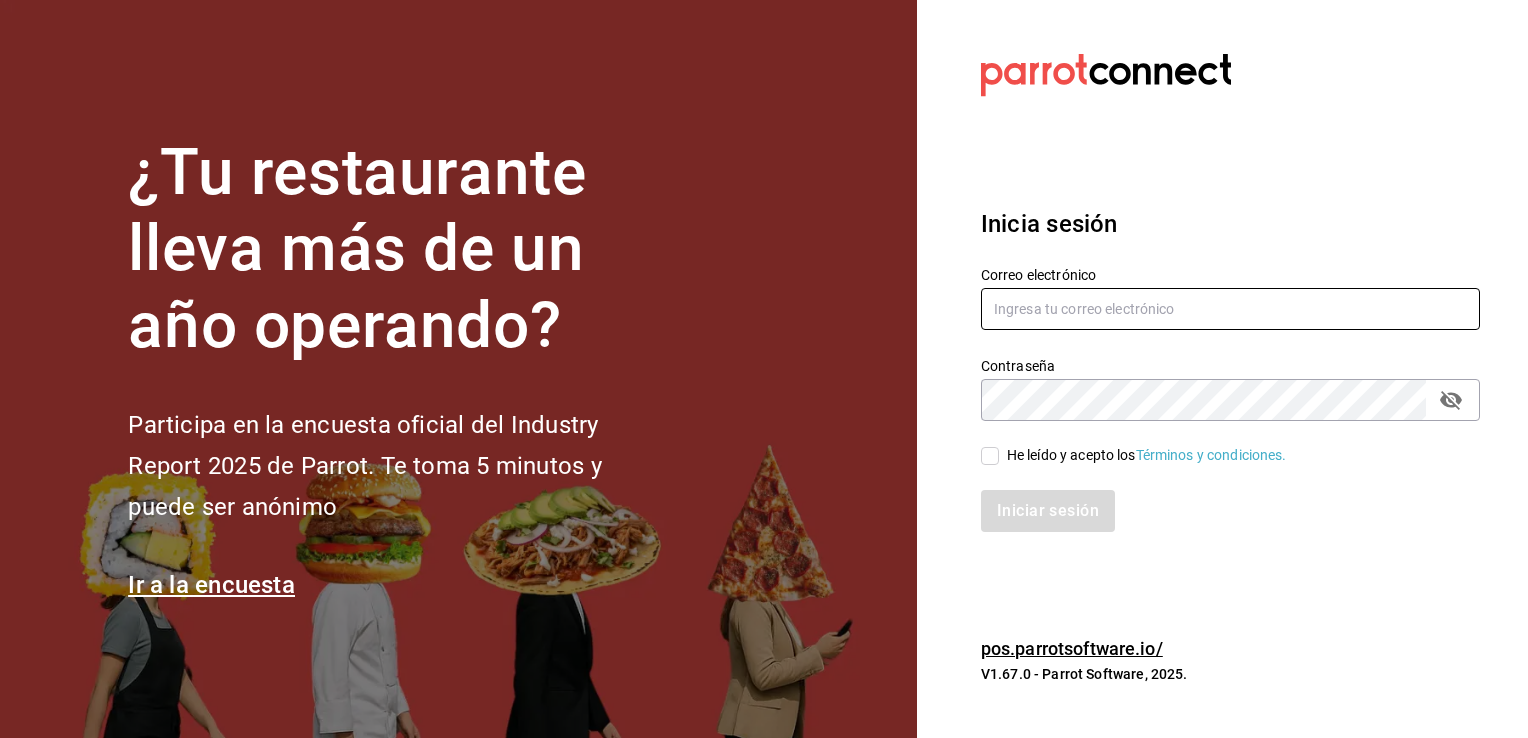 type on "[USERNAME]@[DOMAIN].com" 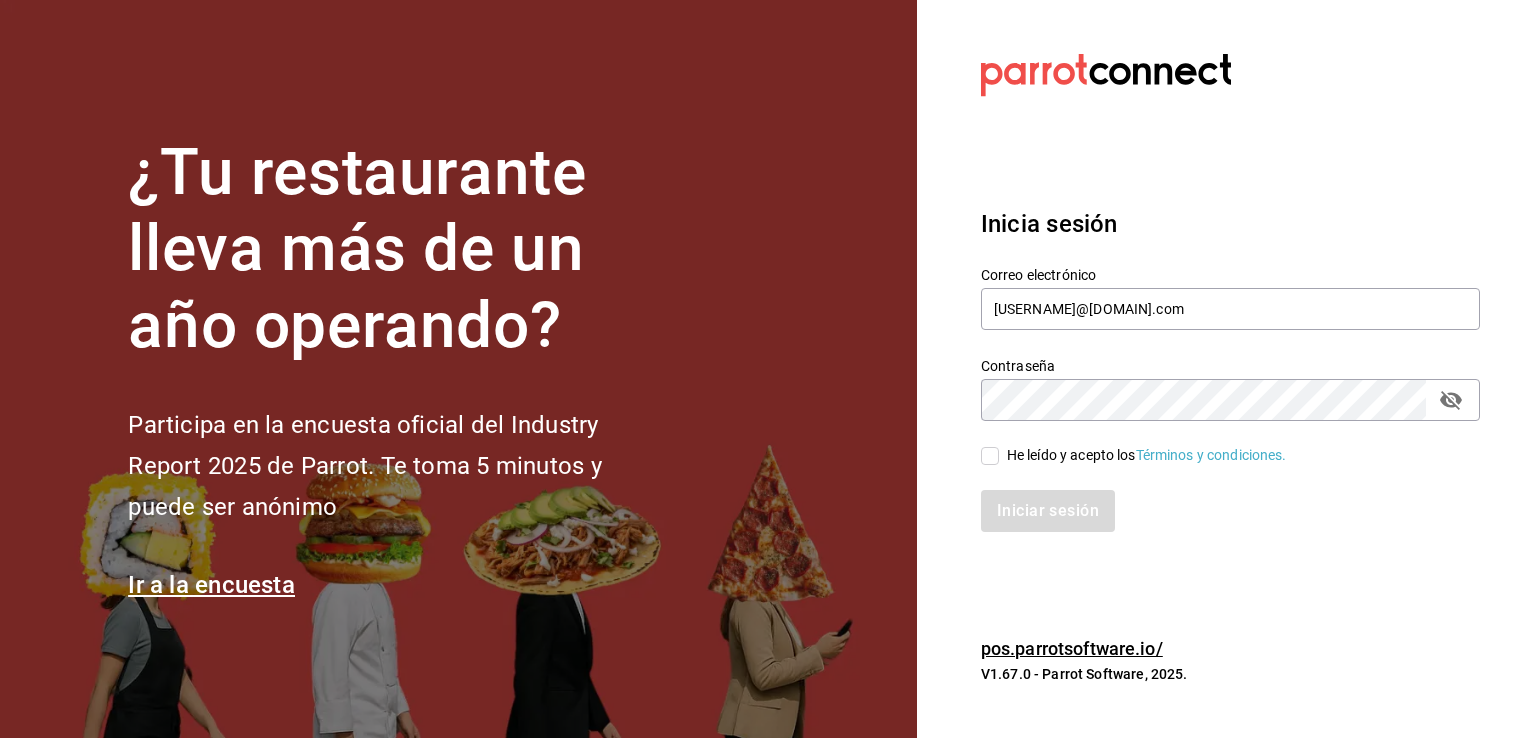 click on "He leído y acepto los  Términos y condiciones." at bounding box center (990, 456) 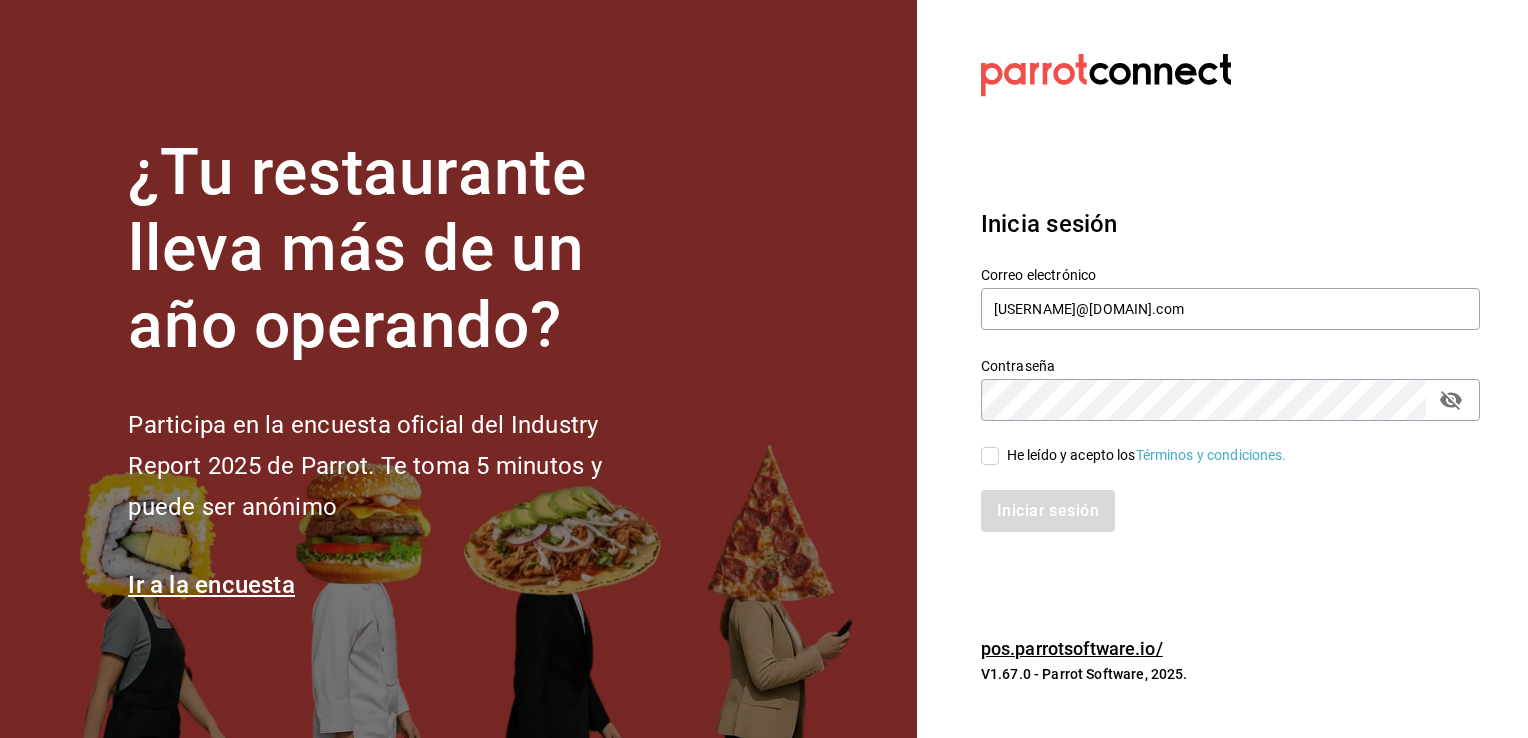 checkbox on "true" 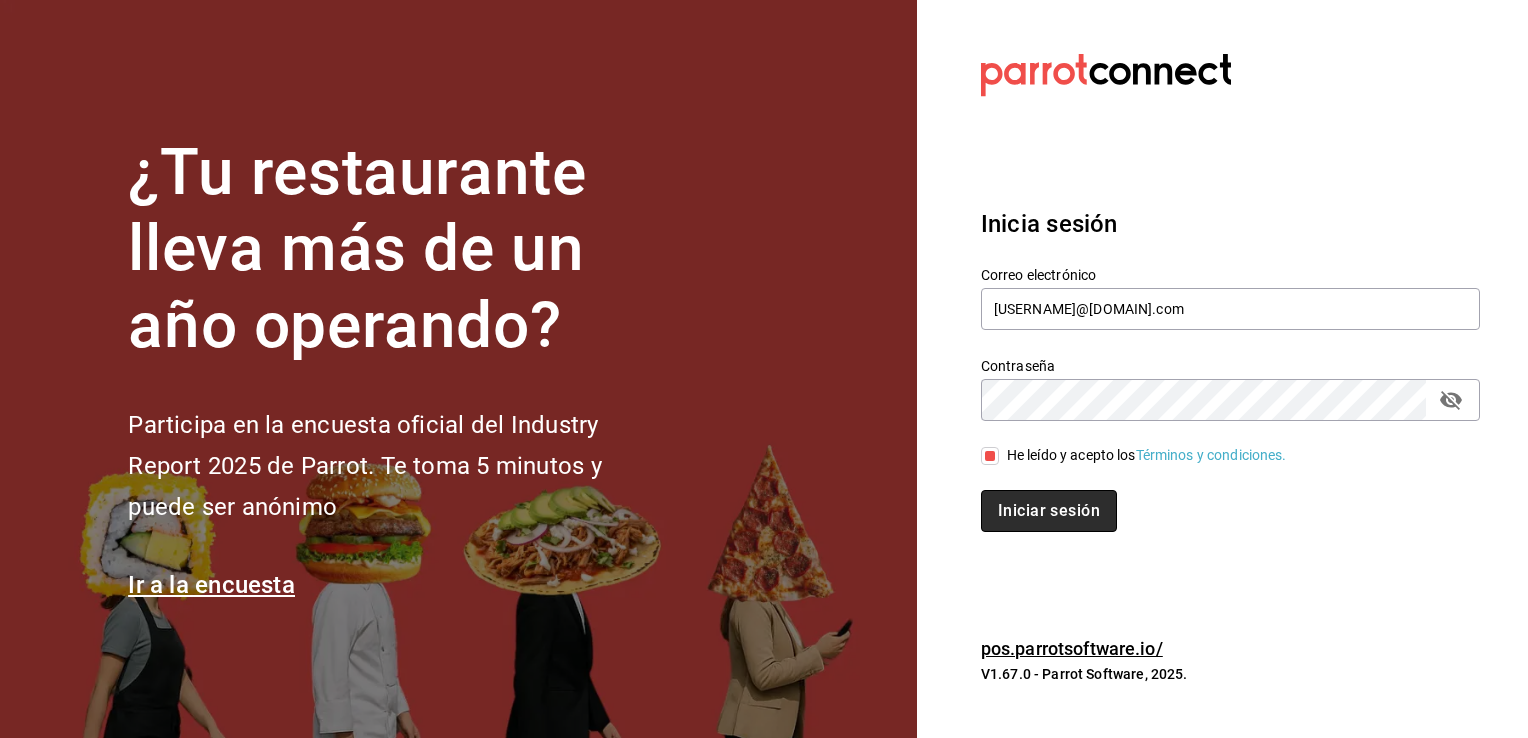 click on "Iniciar sesión" at bounding box center [1049, 511] 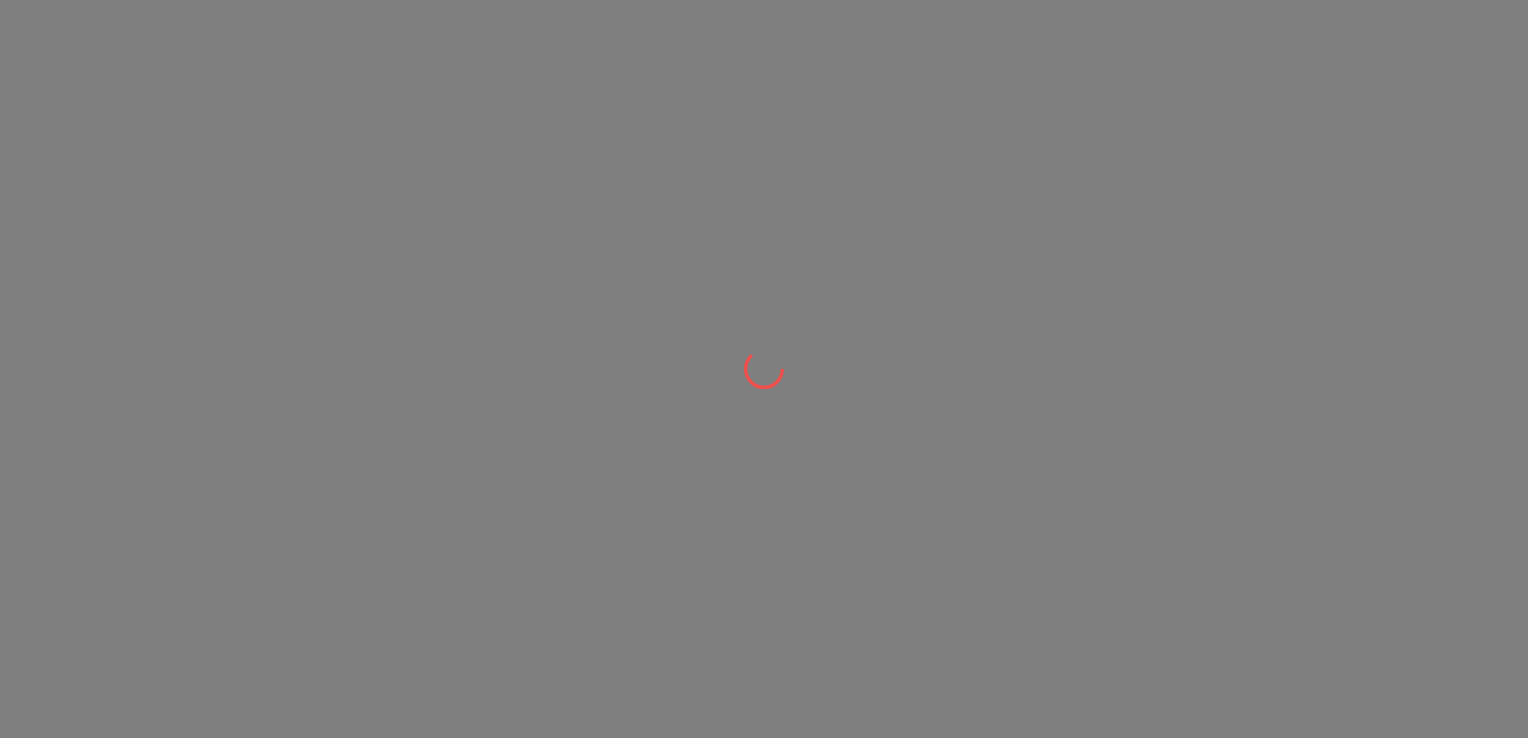 scroll, scrollTop: 0, scrollLeft: 0, axis: both 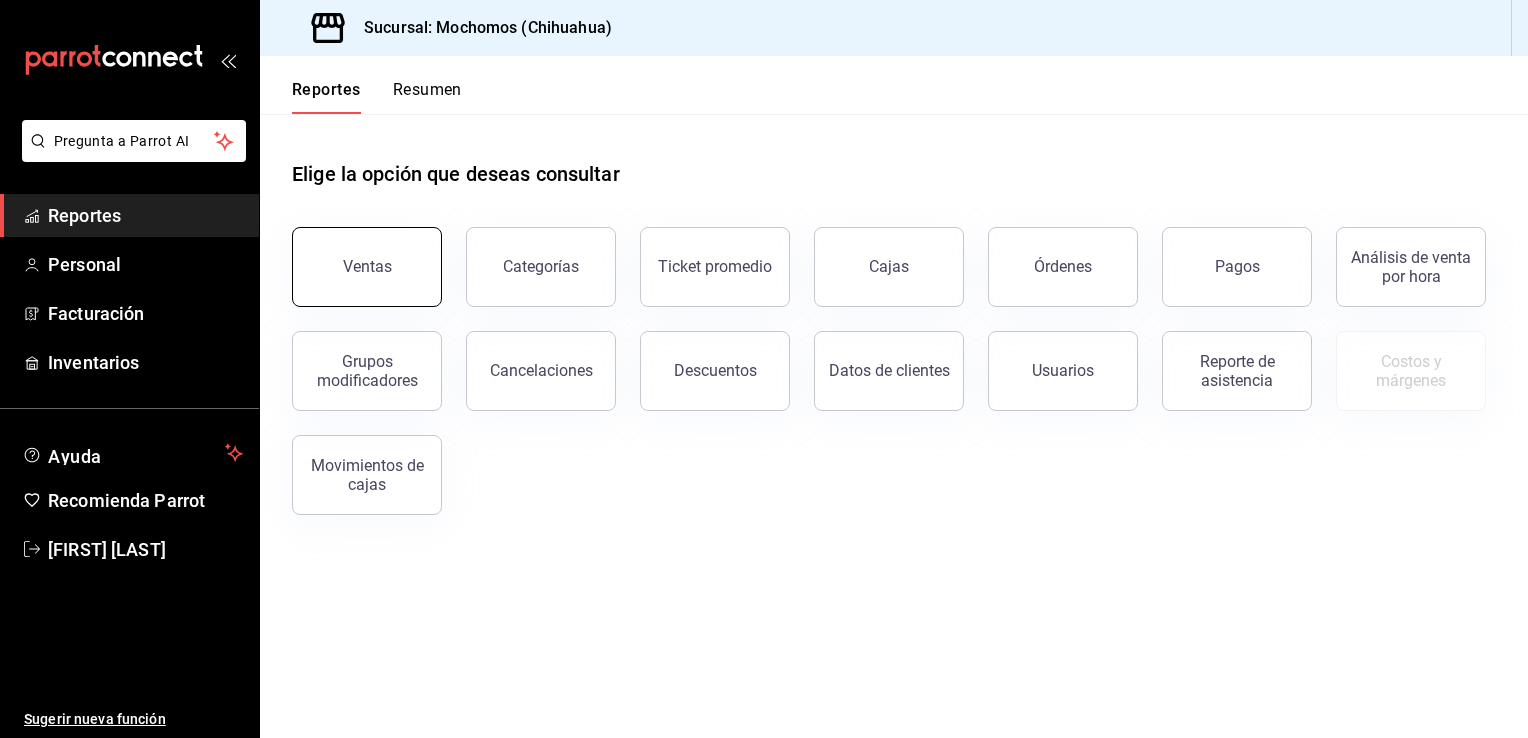 click on "Ventas" at bounding box center [367, 267] 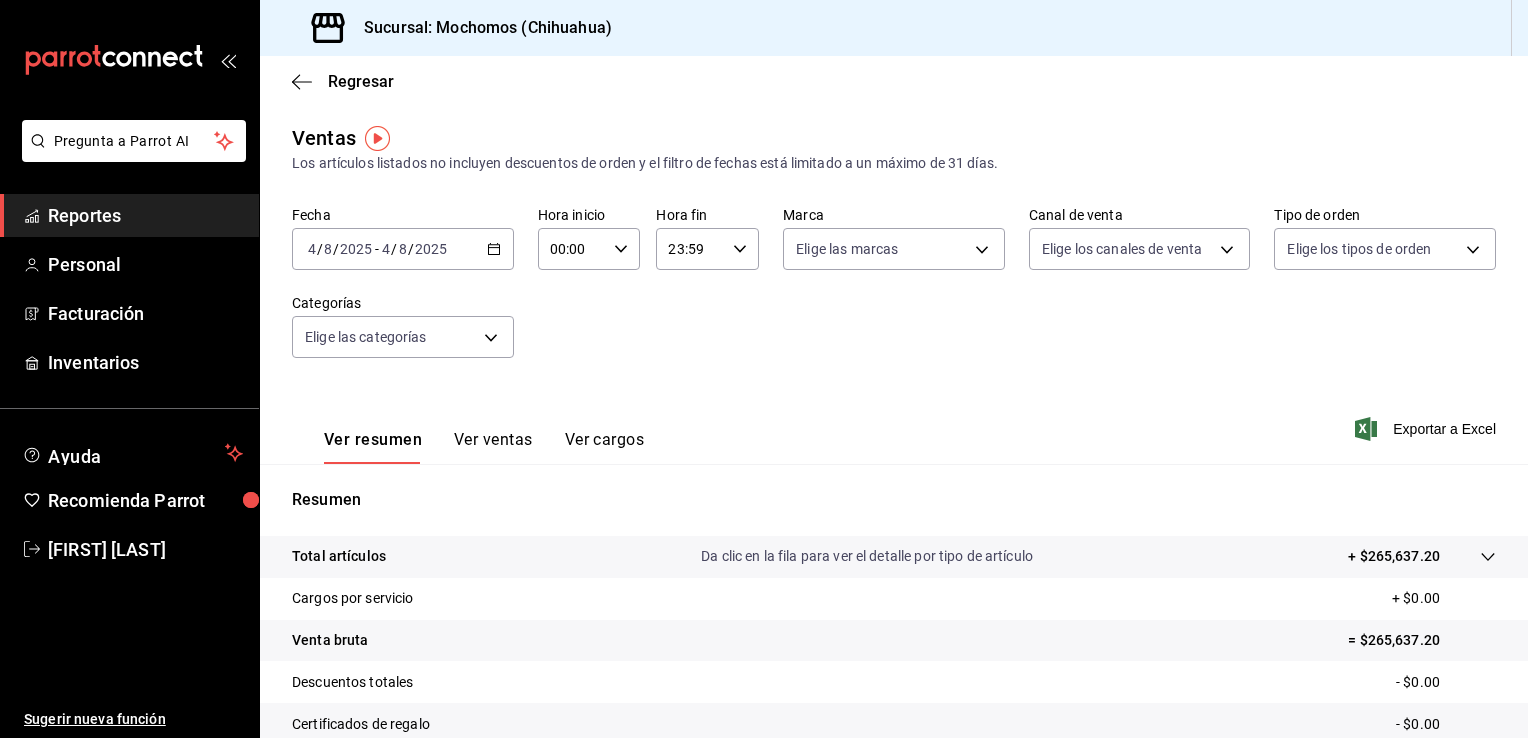 click 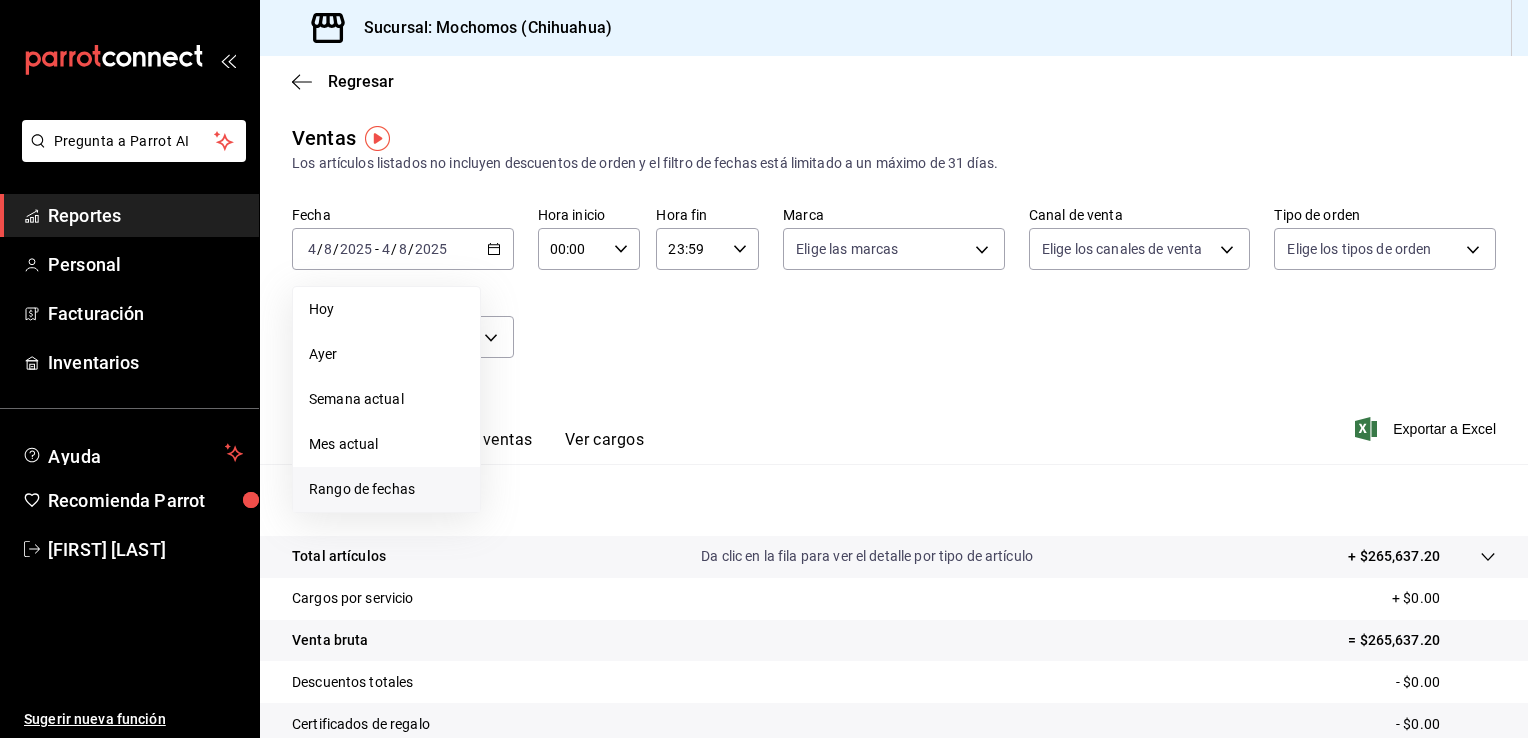 click on "Rango de fechas" at bounding box center (386, 489) 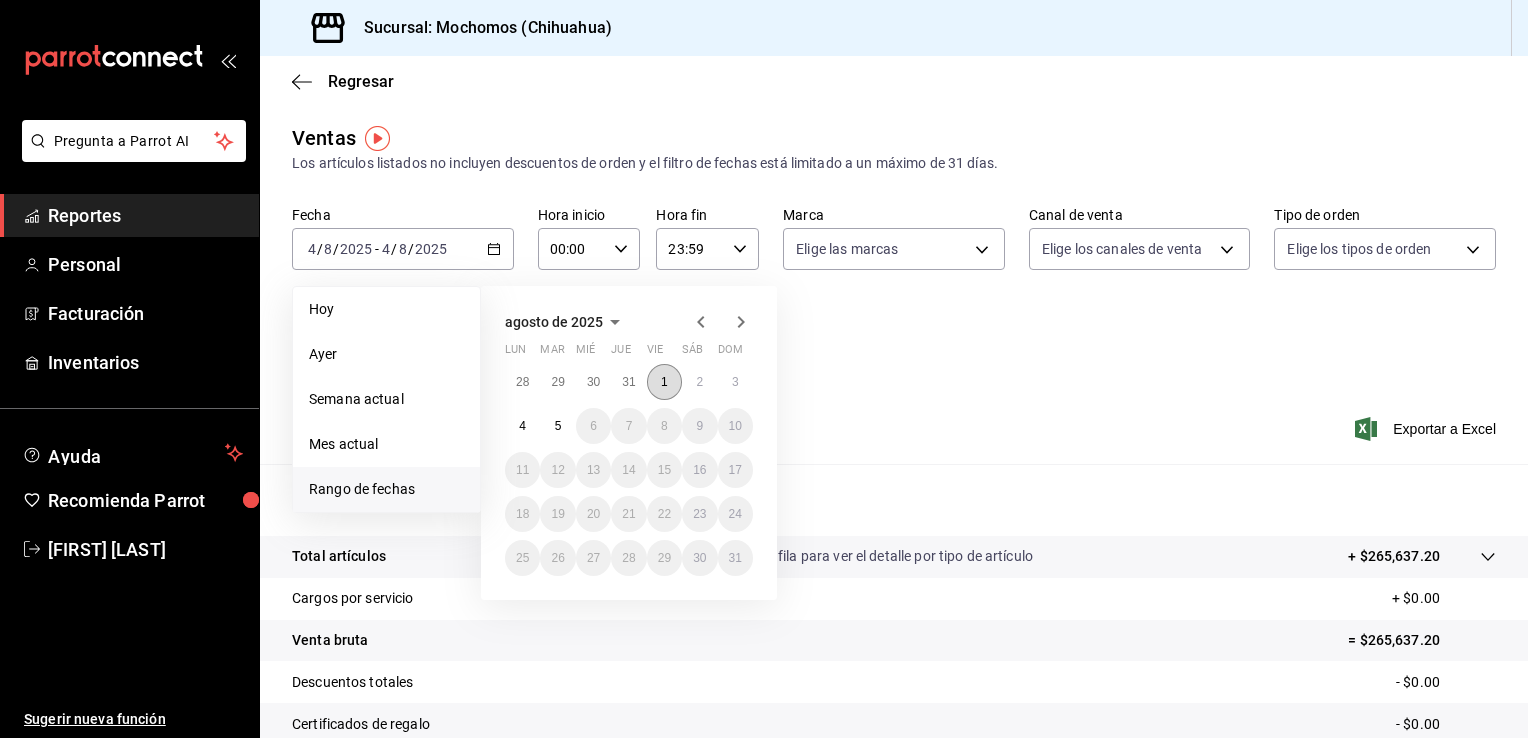click on "1" at bounding box center [664, 382] 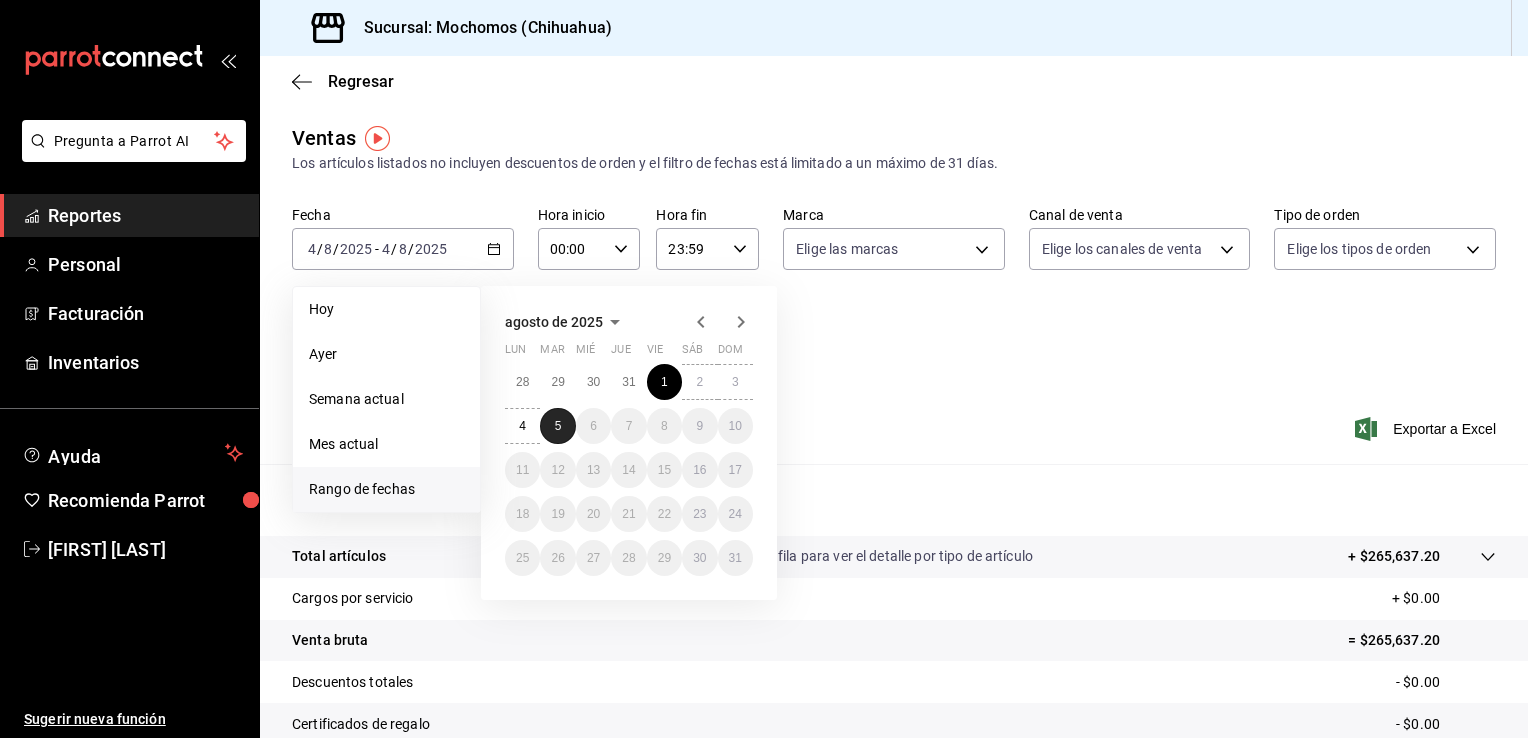click on "5" at bounding box center (558, 426) 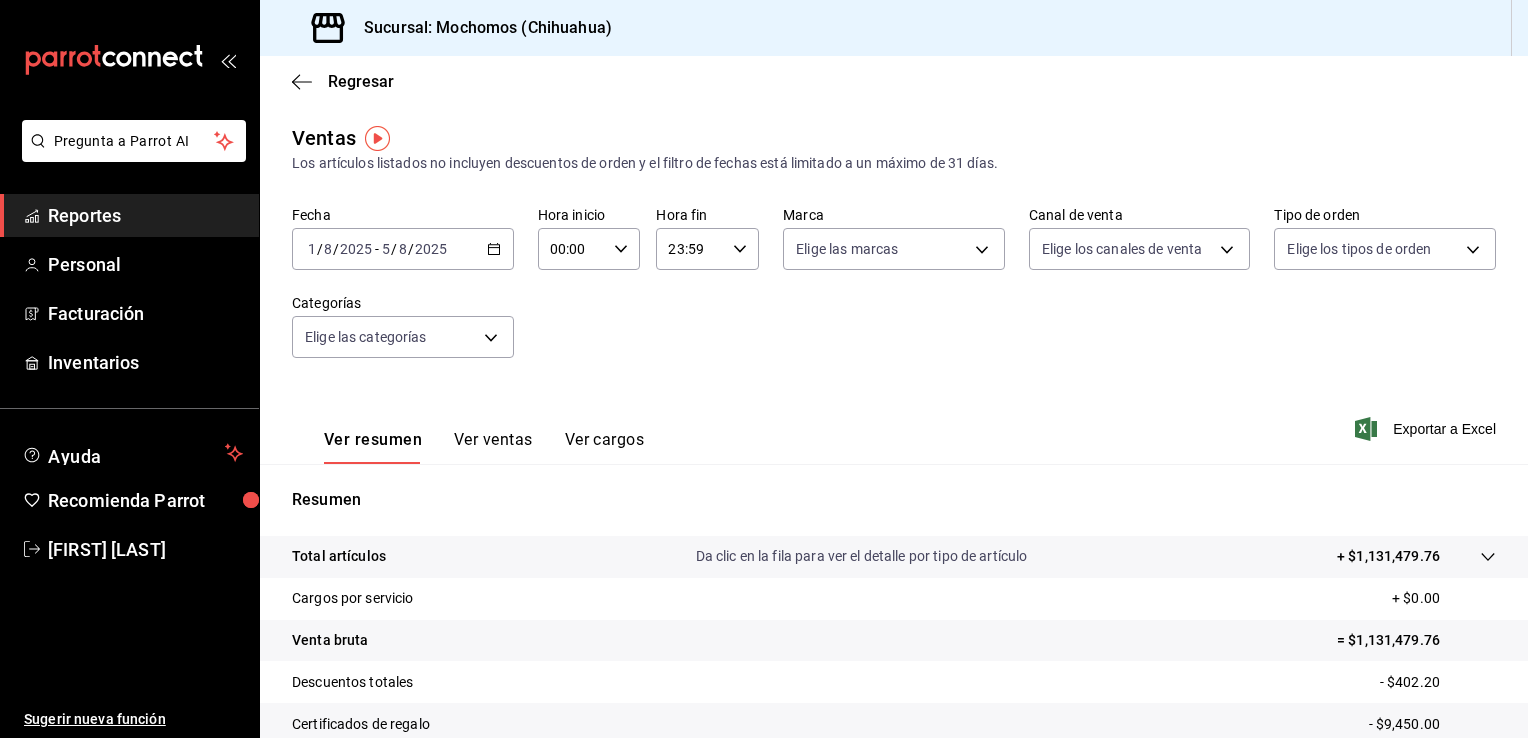 click 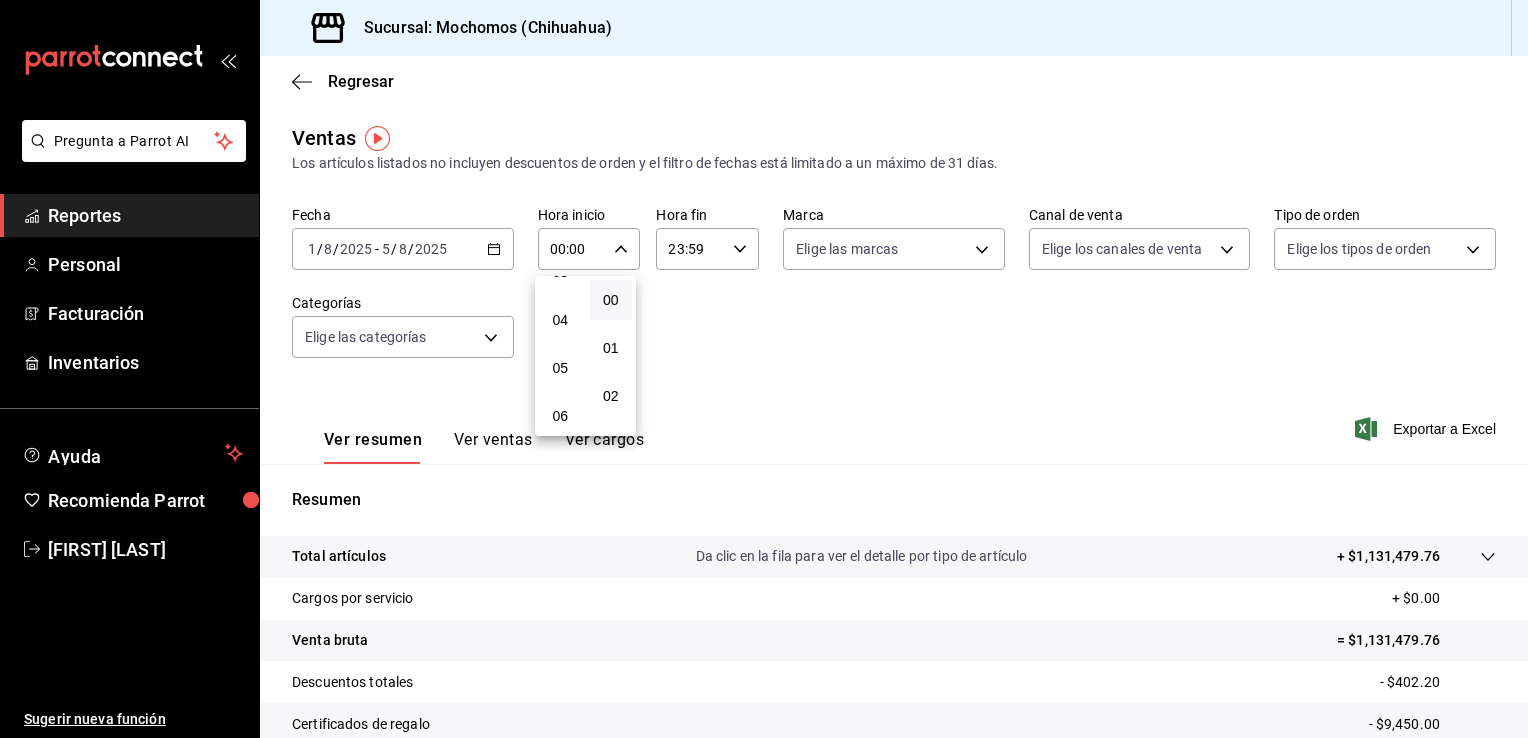 scroll, scrollTop: 172, scrollLeft: 0, axis: vertical 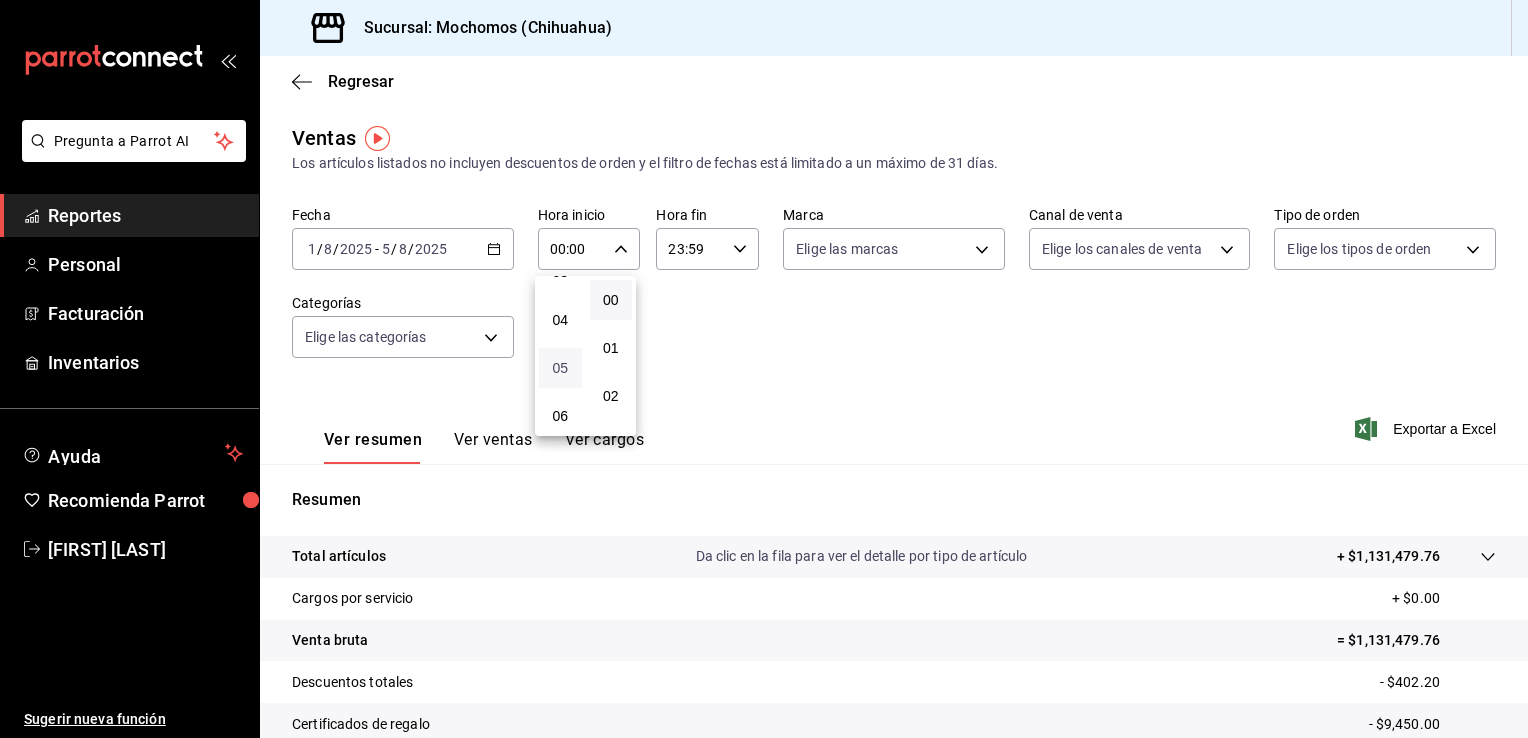 click on "05" at bounding box center (560, 368) 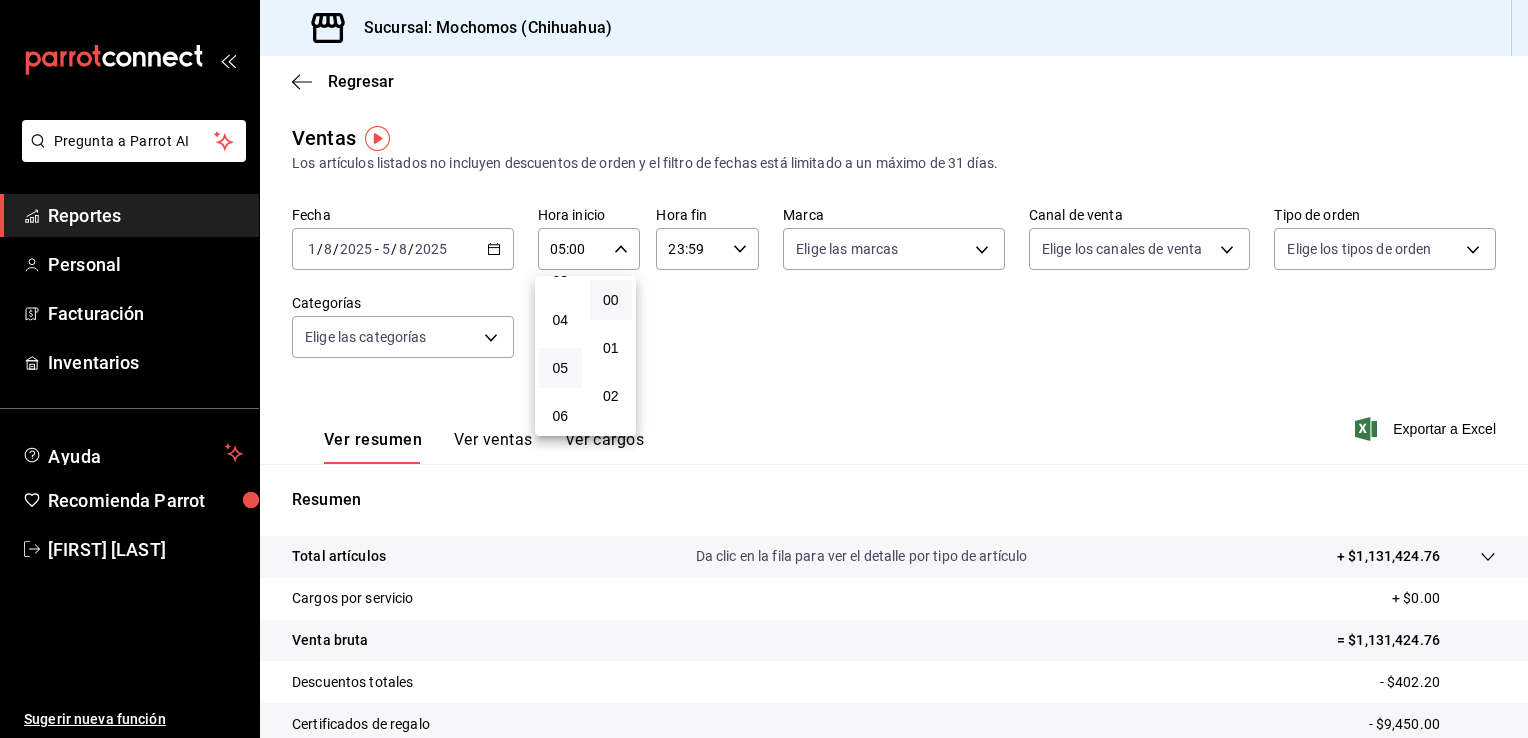 click at bounding box center (764, 369) 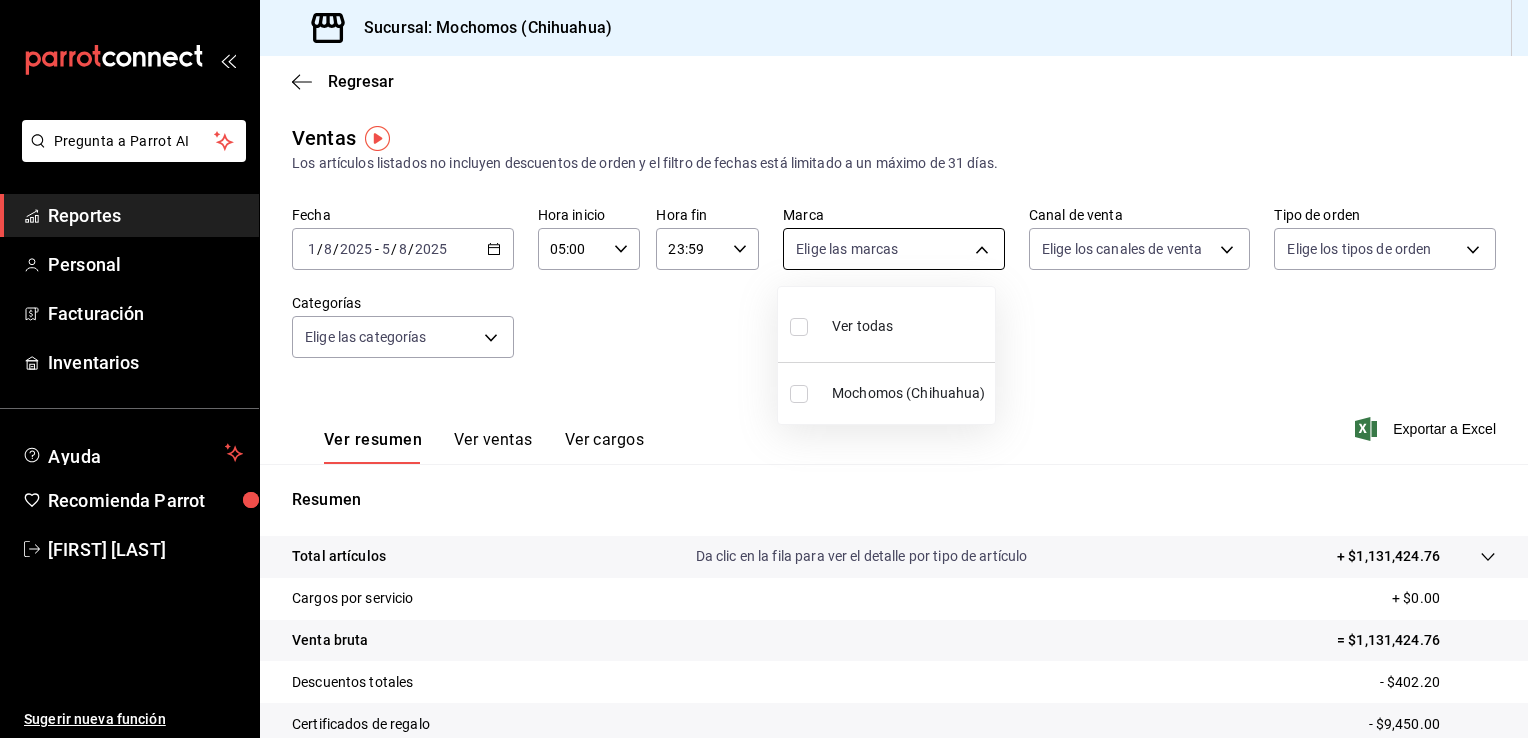 click on "Pregunta a Parrot AI Reportes   Personal   Facturación   Inventarios   Ayuda Recomienda Parrot   [FIRST] [LAST]   Sugerir nueva función   Sucursal: Mochomos ([CITY]) Regresar Ventas Los artículos listados no incluyen descuentos de orden y el filtro de fechas está limitado a un máximo de 31 días. Fecha [DATE] [DATE] - [DATE] [DATE] Hora inicio [TIME] Hora inicio Hora fin [TIME] Hora fin Marca Elige las marcas Canal de venta Elige los canales de venta Tipo de orden Elige los tipos de orden Categorías Elige las categorías Ver resumen Ver ventas Ver cargos Exportar a Excel Resumen Total artículos Da clic en la fila para ver el detalle por tipo de artículo + $1,131,424.76 Cargos por servicio + $0.00 Venta bruta = $1,131,424.76 Descuentos totales - $402.20 Certificados de regalo - $9,450.00 Venta total = $1,121,572.56 Impuestos - $154,699.66 Venta neta = $966,872.90 Pregunta a Parrot AI Reportes   Personal   Facturación   Inventarios   Ayuda Recomienda Parrot   [FIRST] [LAST]" at bounding box center (764, 369) 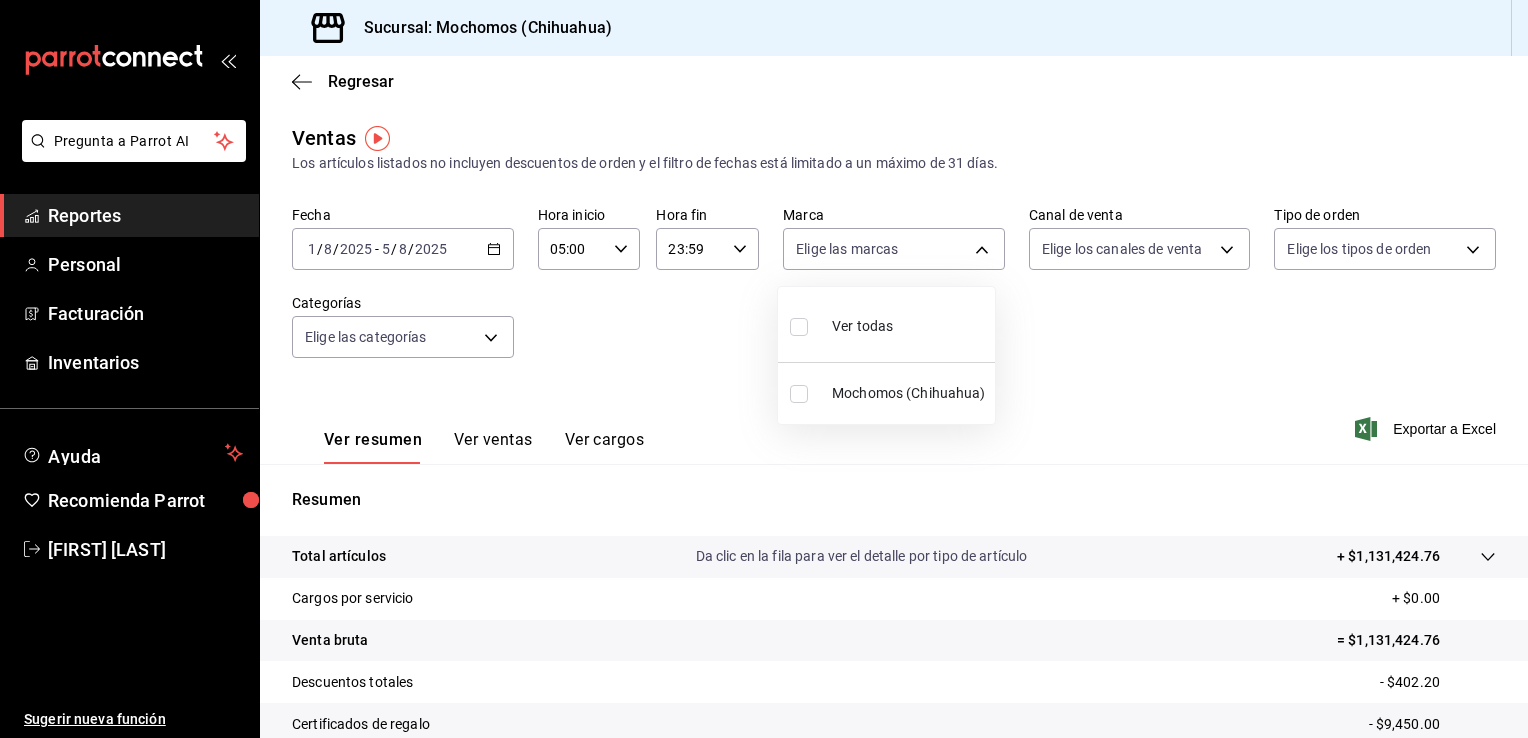 drag, startPoint x: 849, startPoint y: 244, endPoint x: 848, endPoint y: 326, distance: 82.006096 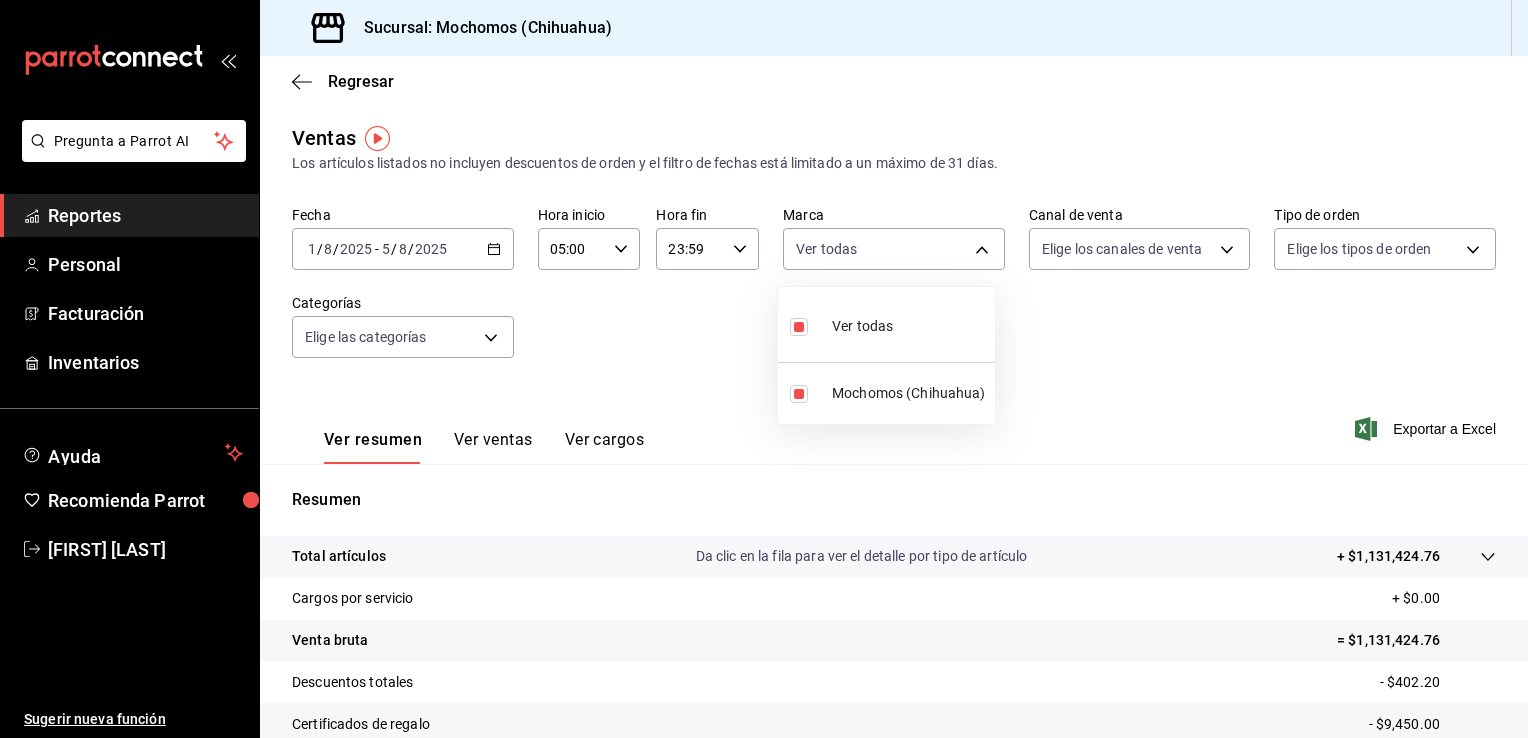 click at bounding box center [764, 369] 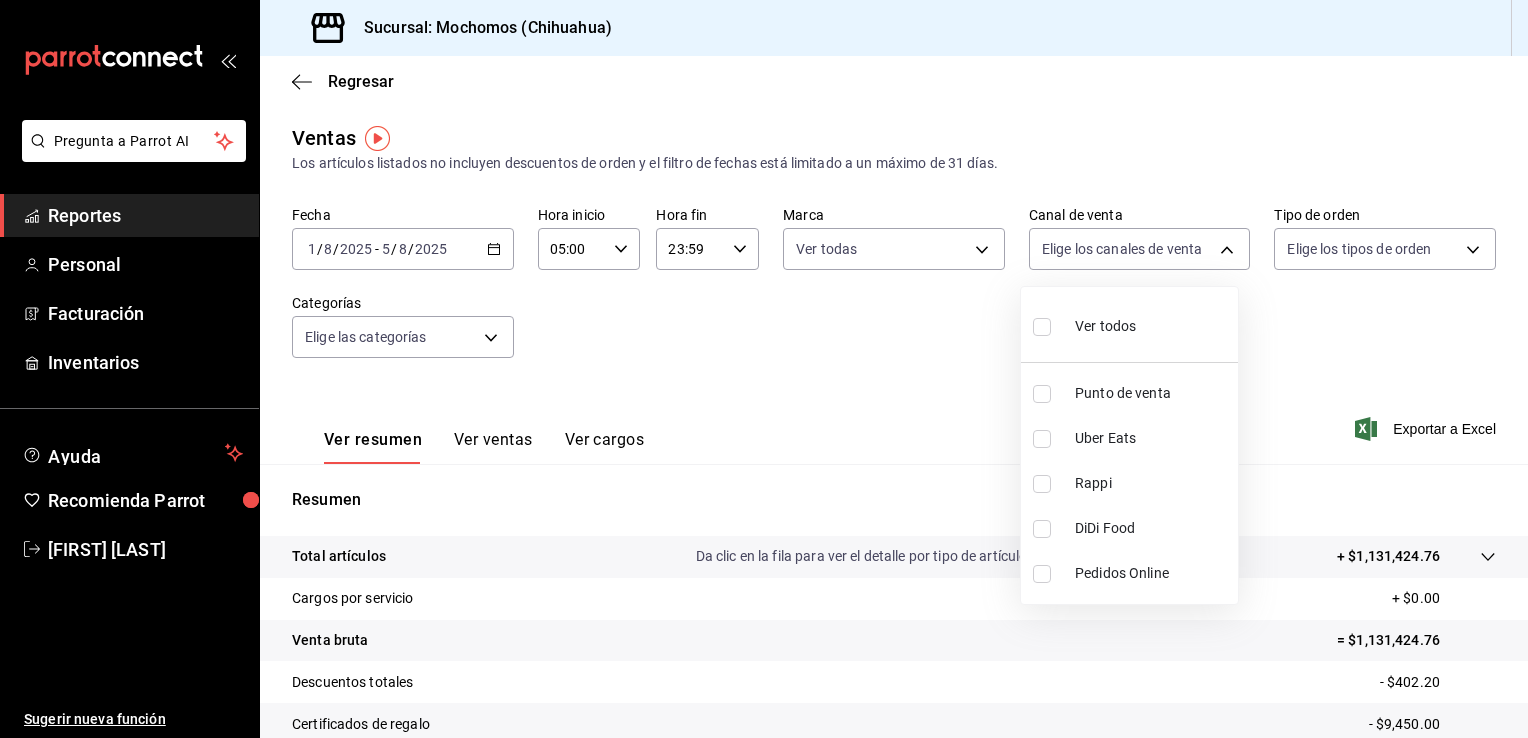 click on "Pregunta a Parrot AI Reportes   Personal   Facturación   Inventarios   Ayuda Recomienda Parrot   [FIRST] [LAST]   Sugerir nueva función   Sucursal: Mochomos ([CITY]) Regresar Ventas Los artículos listados no incluyen descuentos de orden y el filtro de fechas está limitado a un máximo de 31 días. Fecha [DATE] [DATE] - [DATE] [DATE] Hora inicio [TIME] Hora inicio Hora fin [TIME] Hora fin Marca Ver todas [UUID] Canal de venta Elige los canales de venta Tipo de orden Elige los tipos de orden Categorías Elige las categorías Ver resumen Ver ventas Ver cargos Exportar a Excel Resumen Total artículos Da clic en la fila para ver el detalle por tipo de artículo + $1,131,424.76 Cargos por servicio + $0.00 Venta bruta = $1,131,424.76 Descuentos totales - $402.20 Certificados de regalo - $9,450.00 Venta total = $1,121,572.56 Impuestos - $154,699.66 Venta neta = $966,872.90 Pregunta a Parrot AI Reportes   Personal   Facturación   Ayuda       Rappi" at bounding box center [764, 369] 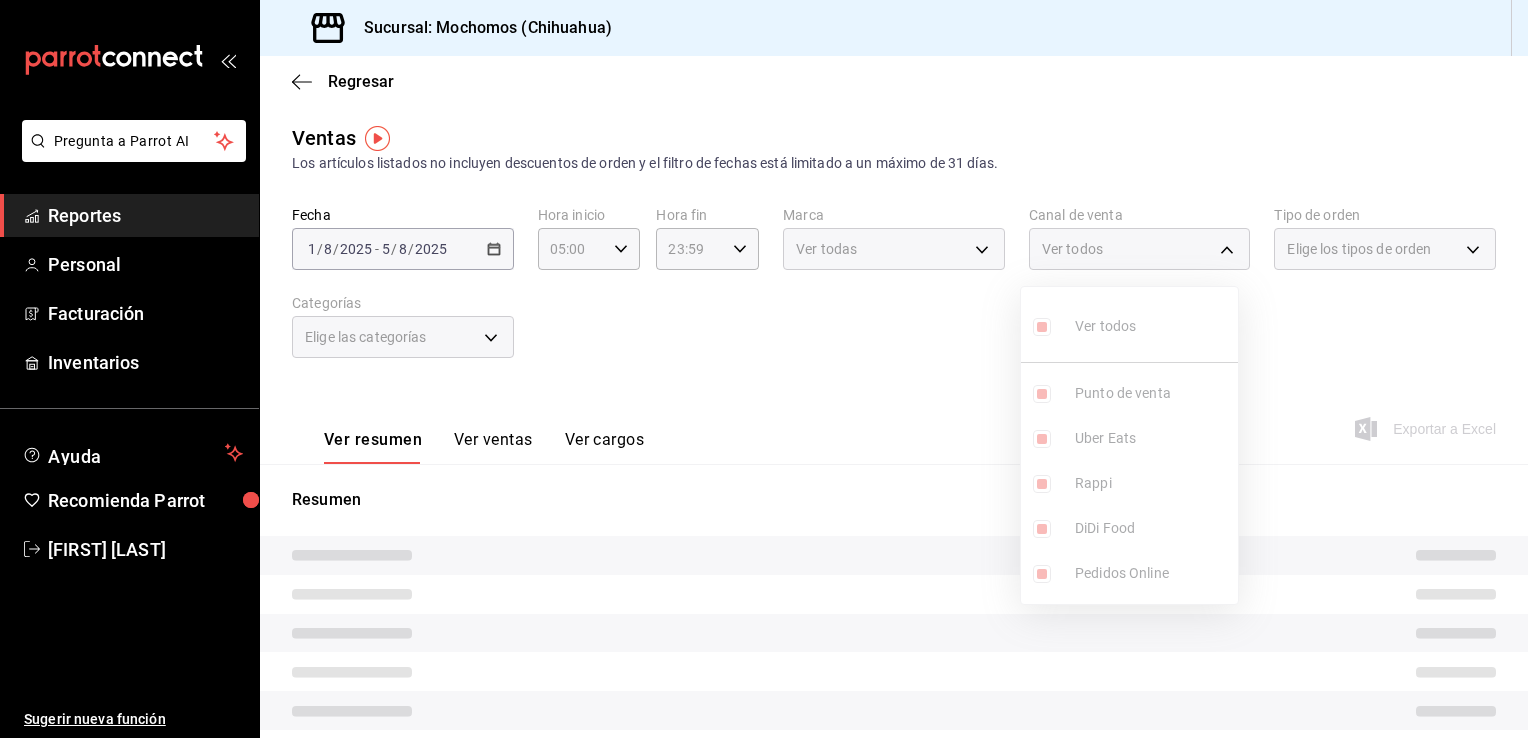 click at bounding box center (764, 369) 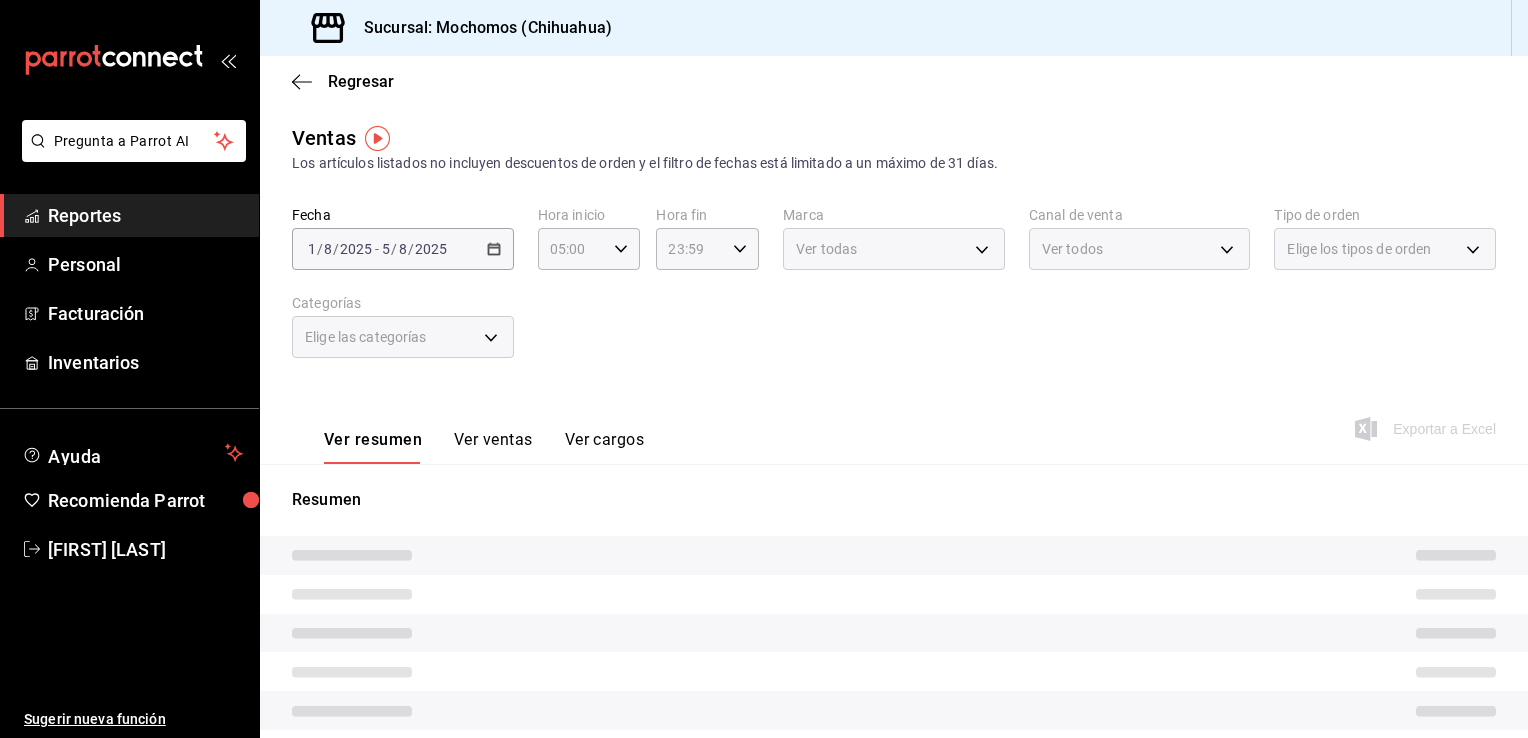 click on "Elige los tipos de orden" at bounding box center (1385, 249) 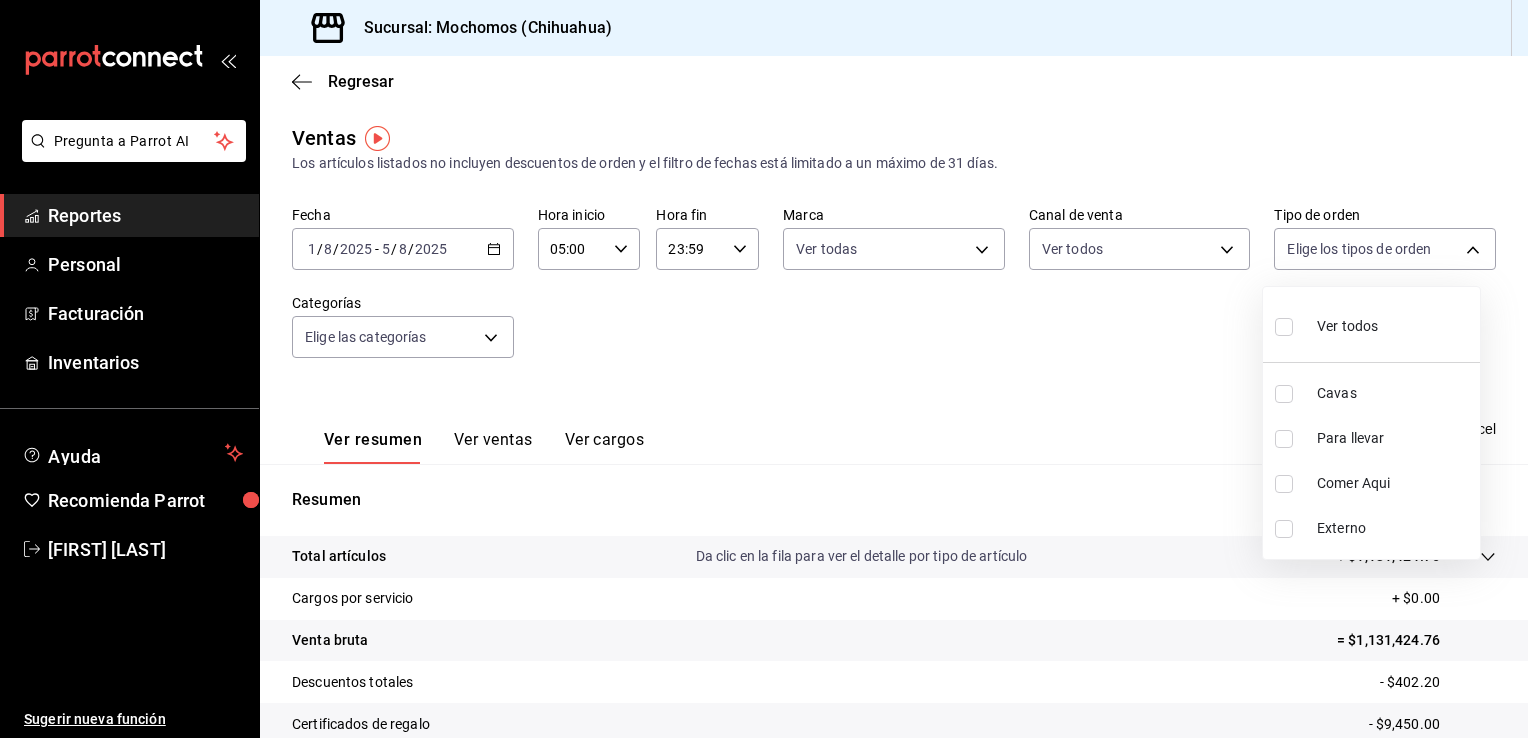 click on "Pregunta a Parrot AI Reportes   Personal   Facturación   Inventarios   Ayuda Recomienda Parrot   [FIRST] [LAST]   Sugerir nueva función   Sucursal: Mochomos ([CITY]) Regresar Ventas Los artículos listados no incluyen descuentos de orden y el filtro de fechas está limitado a un máximo de 31 días. Fecha [DATE] [DATE] - [DATE] [DATE] Hora inicio [TIME] Hora inicio Hora fin [TIME] Hora fin Marca Ver todas [UUID] Canal de venta Ver todos PARROT,UBER_EATS,RAPPI,DIDI_FOOD,ONLINE Tipo de orden Elige los tipos de orden Categorías Elige las categorías Ver resumen Ver ventas Ver cargos Exportar a Excel Resumen Total artículos Da clic en la fila para ver el detalle por tipo de artículo + $1,131,424.76 Cargos por servicio + $0.00 Venta bruta = $1,131,424.76 Descuentos totales - $402.20 Certificados de regalo - $9,450.00 Venta total = $1,121,572.56 Impuestos - $154,699.66 Venta neta = $966,872.90 Pregunta a Parrot AI Reportes   Personal   Facturación     Ayuda" at bounding box center [764, 369] 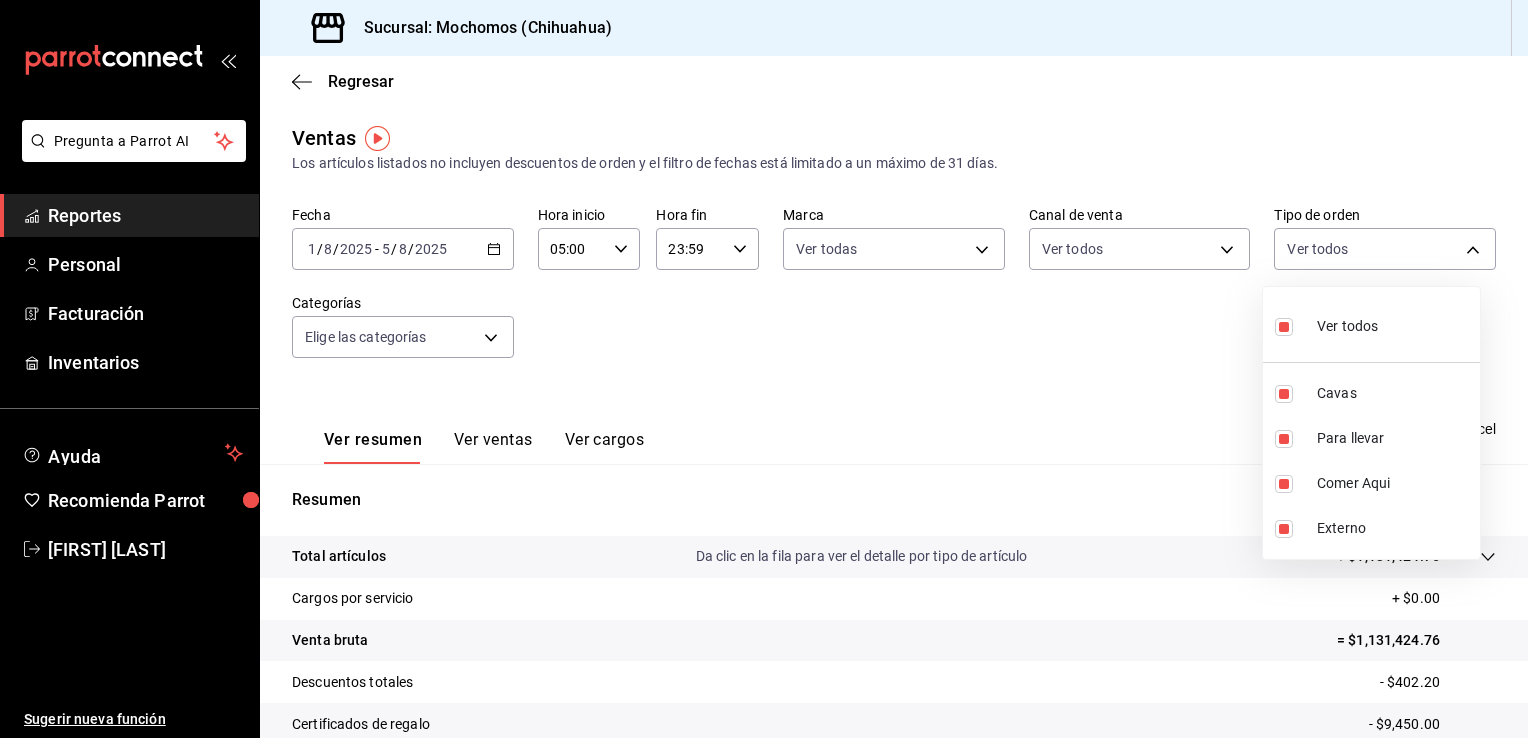 click at bounding box center (764, 369) 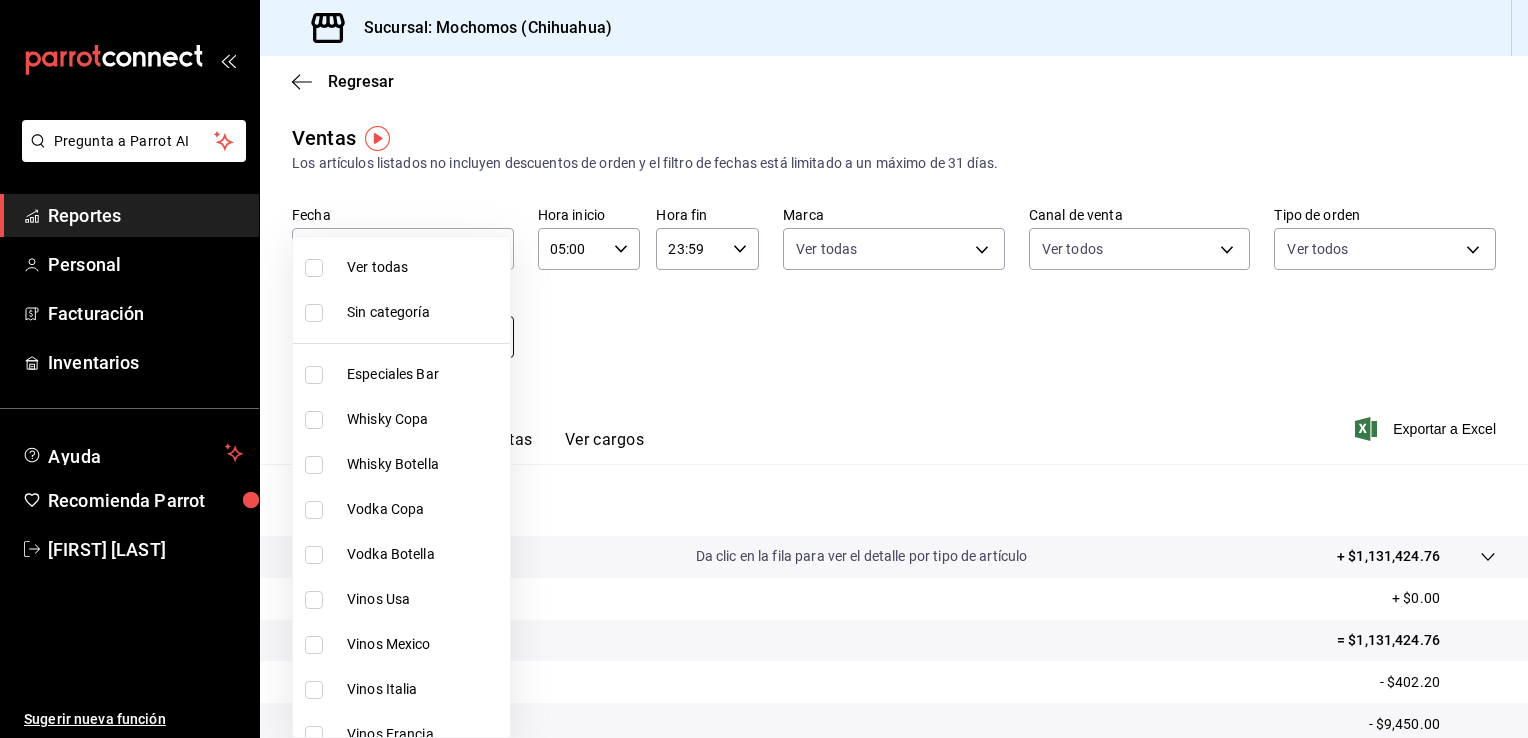 click on "Pregunta a Parrot AI Reportes   Personal   Facturación   Inventarios   Ayuda Recomienda Parrot   [FIRST] [LAST]   Sugerir nueva función   Sucursal: Mochomos ([CITY]) Regresar Ventas Los artículos listados no incluyen descuentos de orden y el filtro de fechas está limitado a un máximo de 31 días. Fecha [DATE] [DATE] - [DATE] [DATE] Hora inicio [TIME] Hora inicio Hora fin [TIME] Hora fin Marca Ver todas [UUID] Canal de venta Ver todos PARROT,UBER_EATS,RAPPI,DIDI_FOOD,ONLINE Tipo de orden Ver todos [UUID],[UUID],[UUID],EXTERNAL Categorías Elige las categorías Ver resumen Ver ventas Ver cargos Exportar a Excel Resumen Total artículos Da clic en la fila para ver el detalle por tipo de artículo + $1,131,424.76 Cargos por servicio + $0.00 Venta bruta = $1,131,424.76 Descuentos totales - $402.20 Certificados de regalo - $9,450.00 Venta total = $1,121,572.56 Impuestos" at bounding box center (764, 369) 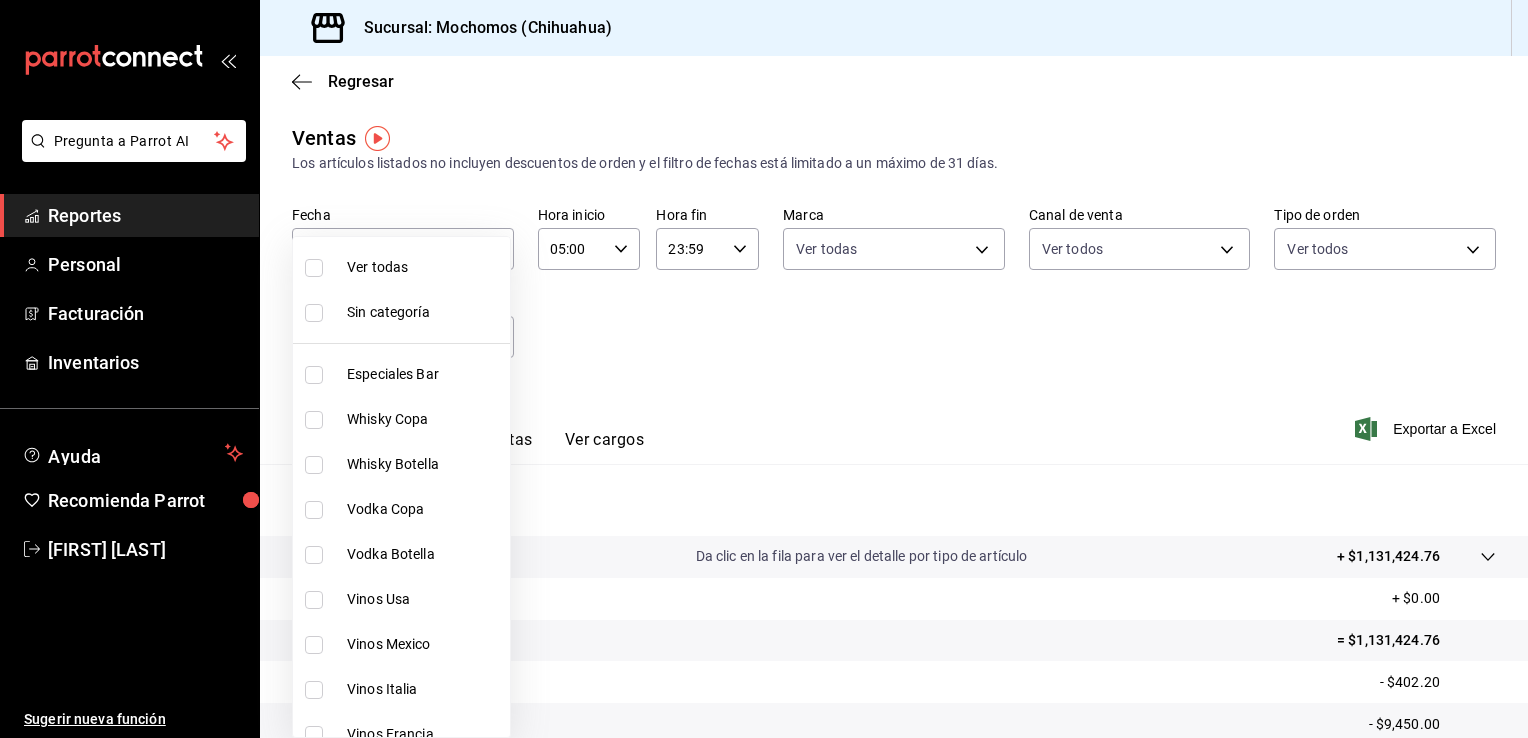 click on "Ver todas" at bounding box center (424, 267) 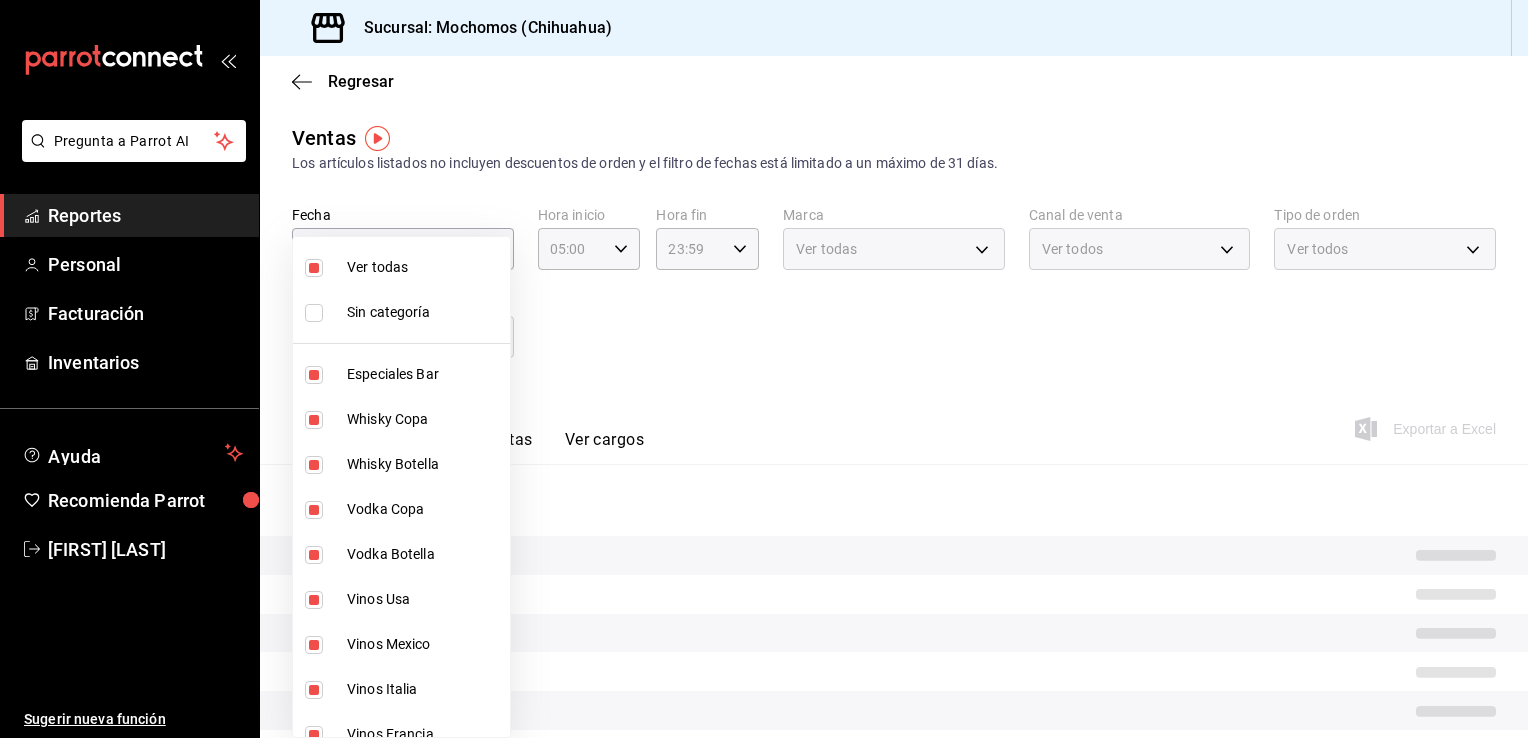 click at bounding box center (764, 369) 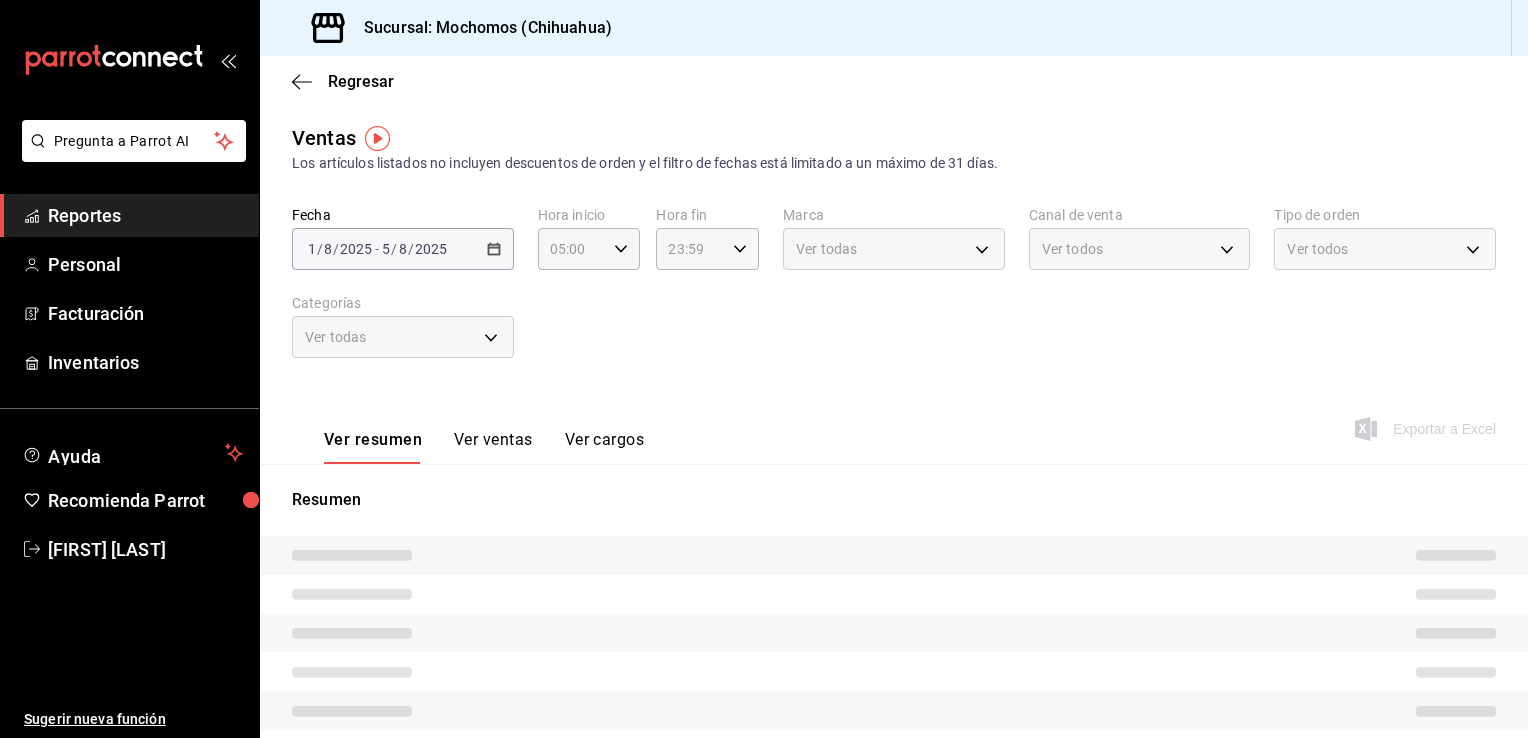 click on "Fecha [DATE] [DATE] - [DATE] [DATE] Hora inicio [TIME] Hora inicio Hora fin [TIME] Hora fin Marca Ver todas [UUID] Canal de venta Ver todos PARROT,UBER_EATS,RAPPI,DIDI_FOOD,ONLINE Tipo de orden Ver todos [UUID],[UUID],[UUID],EXTERNAL Categorías Ver todas" at bounding box center (894, 294) 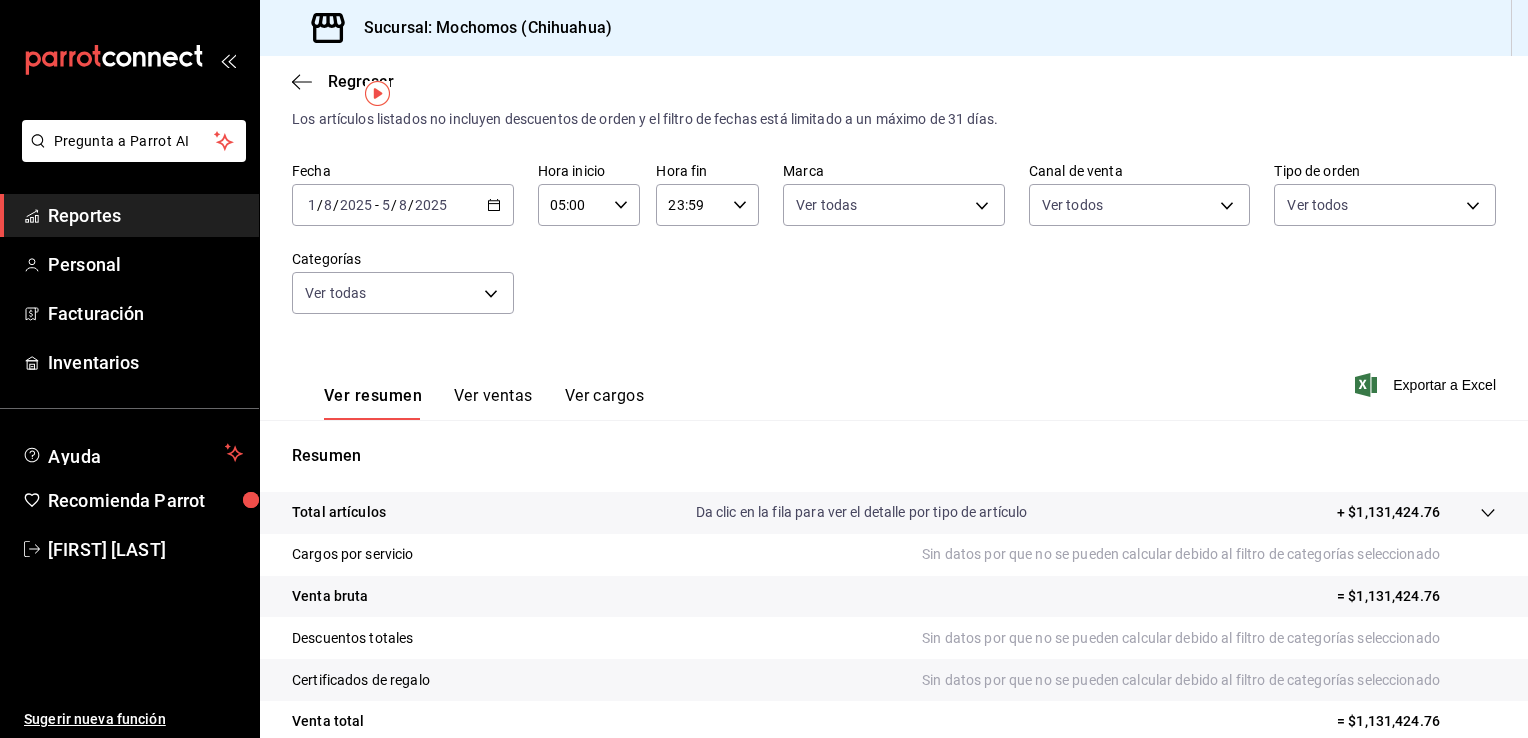 scroll, scrollTop: 70, scrollLeft: 0, axis: vertical 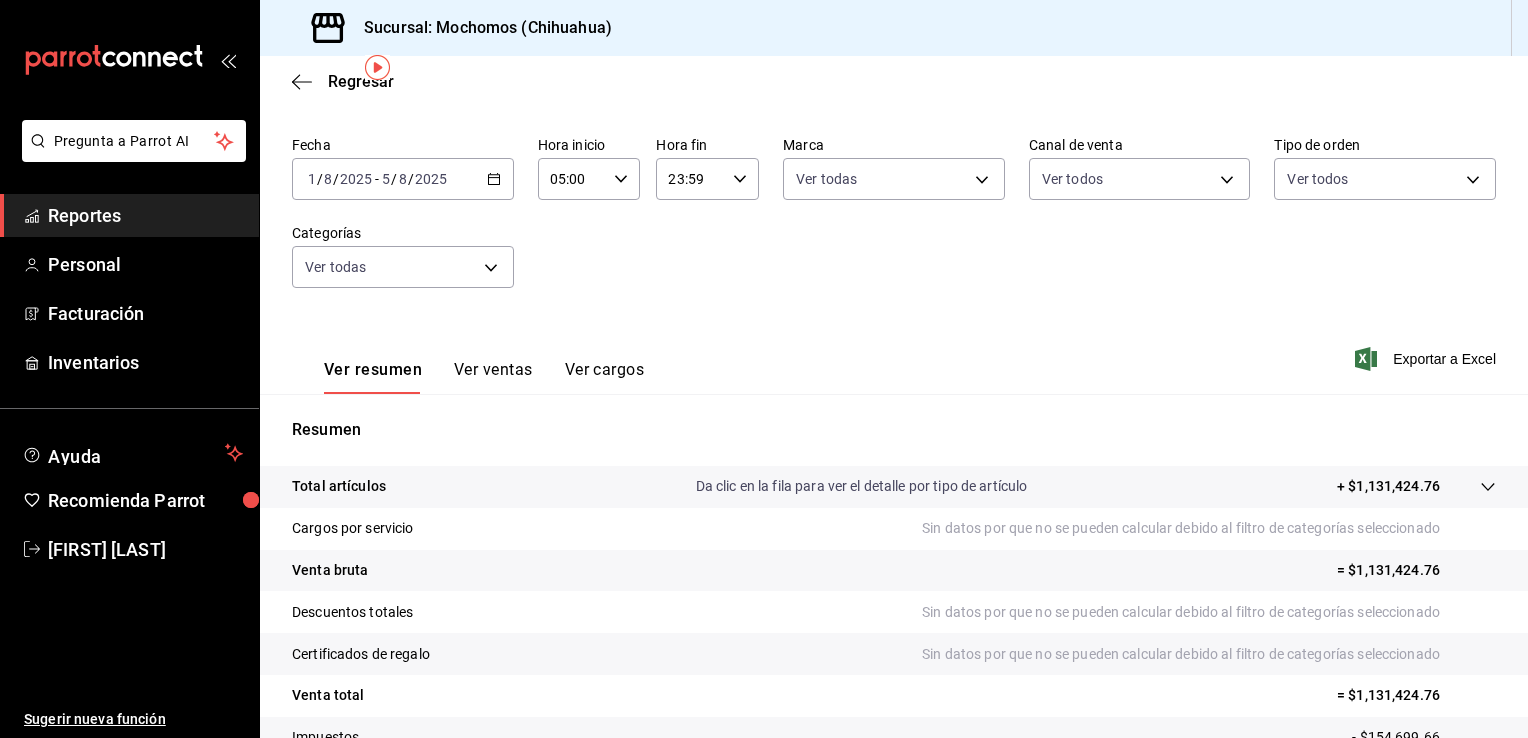 click on "Fecha [DATE] [DATE] - [DATE] [DATE] Hora inicio [TIME] Hora inicio Hora fin [TIME] Hora fin Marca Ver todas [UUID] Canal de venta Ver todos PARROT,UBER_EATS,RAPPI,DIDI_FOOD,ONLINE Tipo de orden Ver todos [UUID],[UUID],[UUID],EXTERNAL Categorías Ver todas" at bounding box center [894, 224] 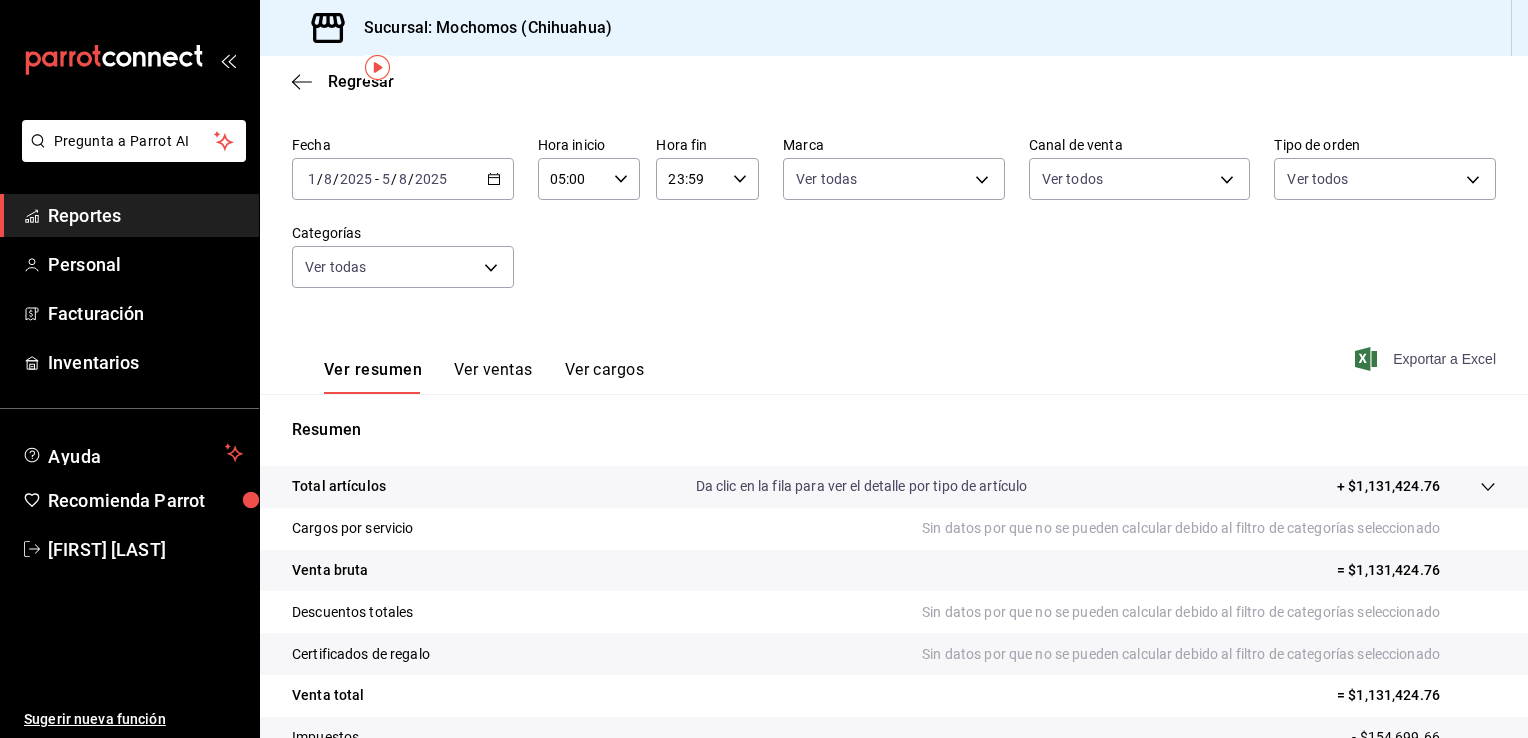 click on "Exportar a Excel" at bounding box center [1427, 359] 